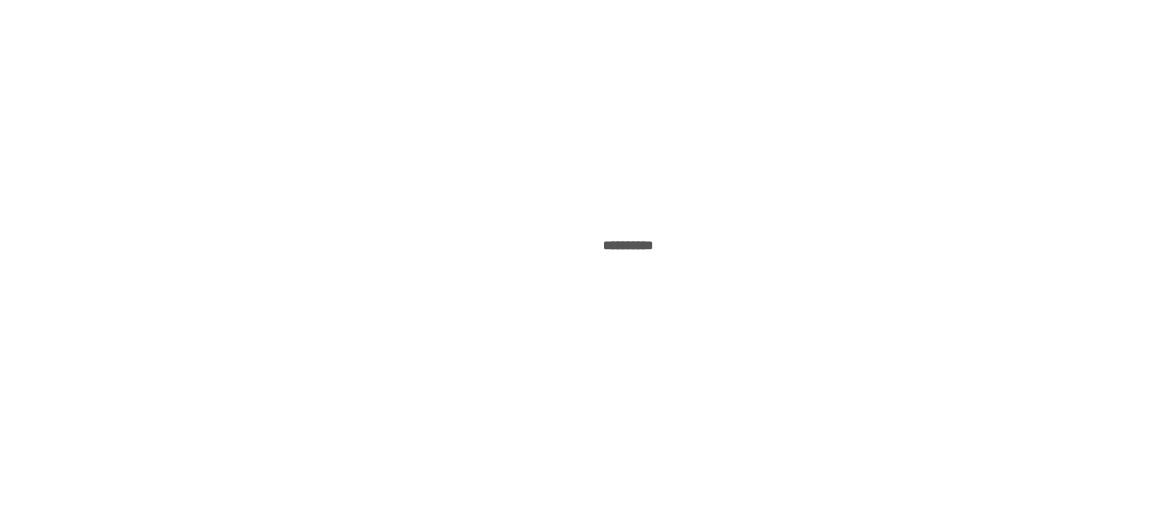 scroll, scrollTop: 0, scrollLeft: 0, axis: both 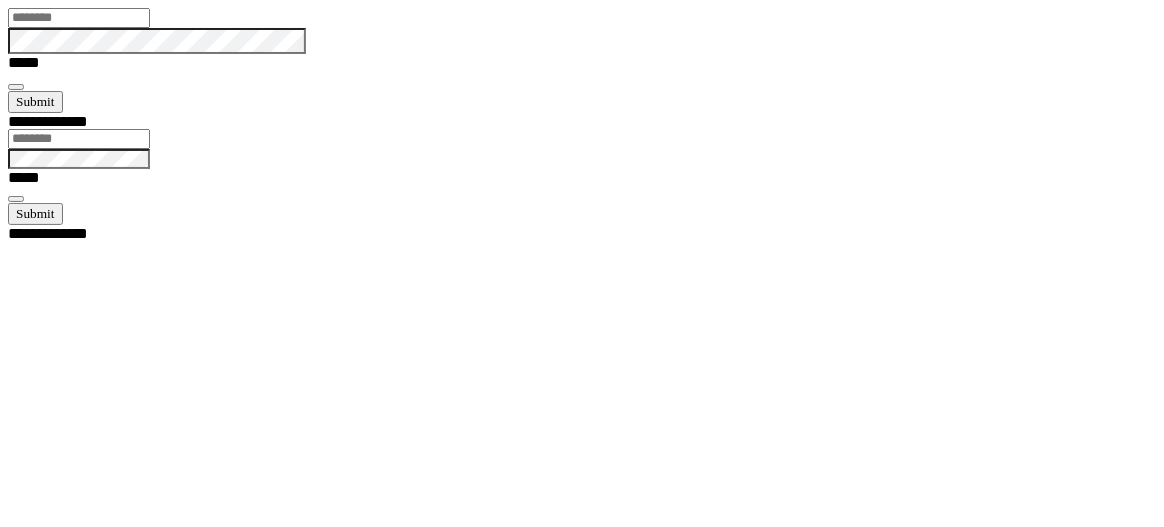 type on "********" 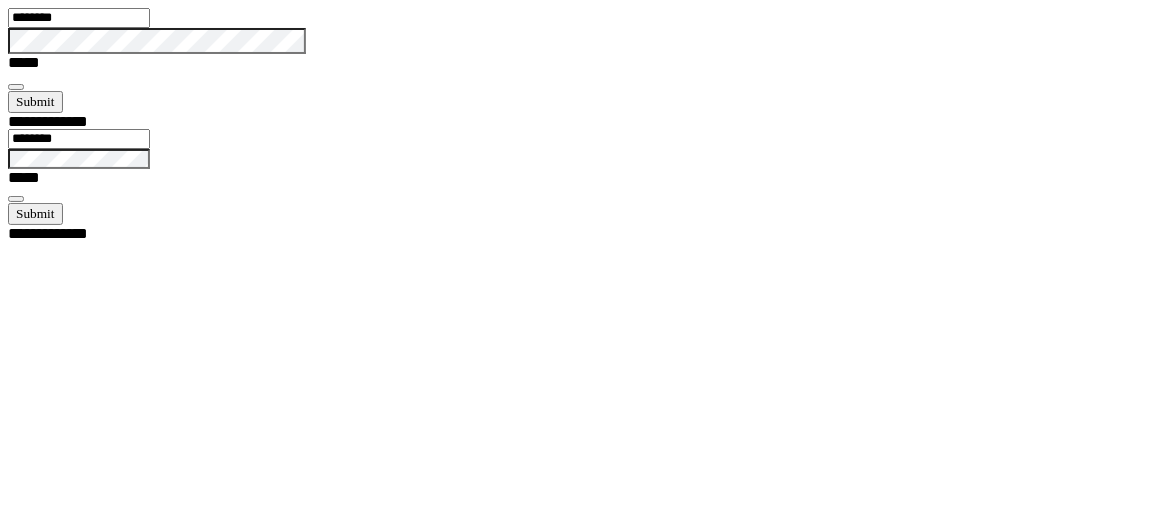 click at bounding box center [16, 87] 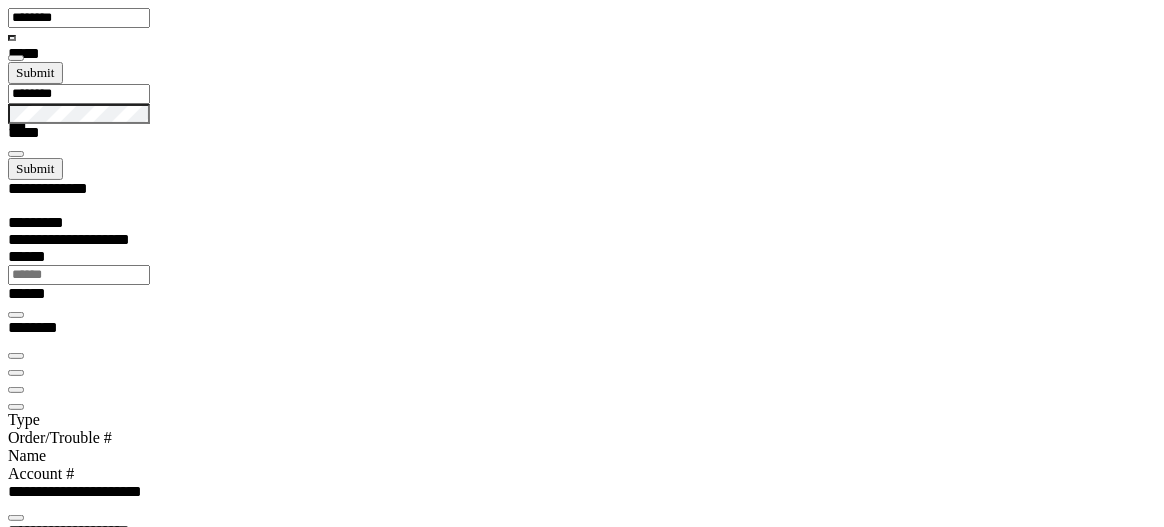 scroll, scrollTop: 99755, scrollLeft: 99506, axis: both 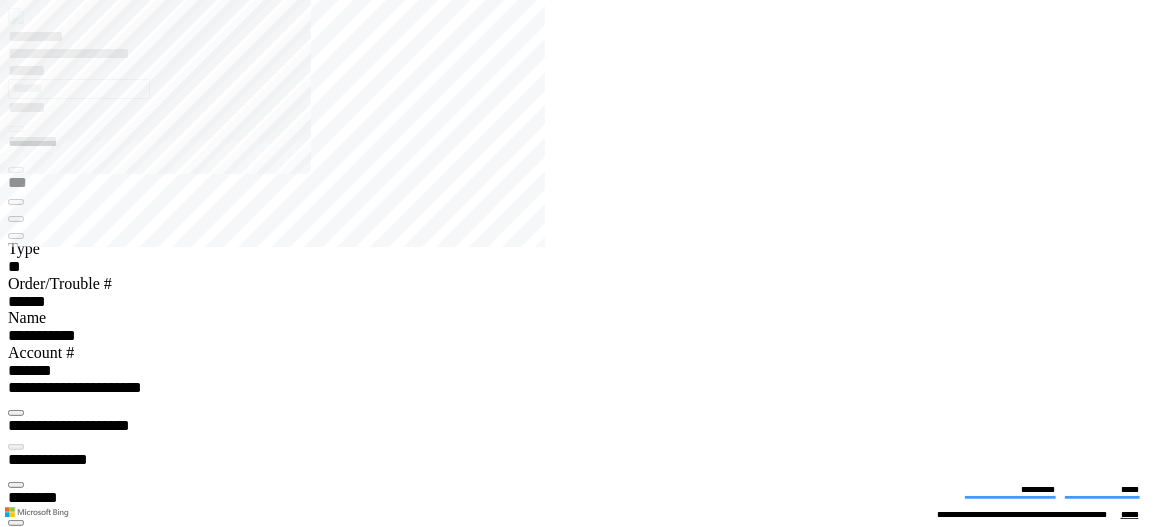 type on "*******" 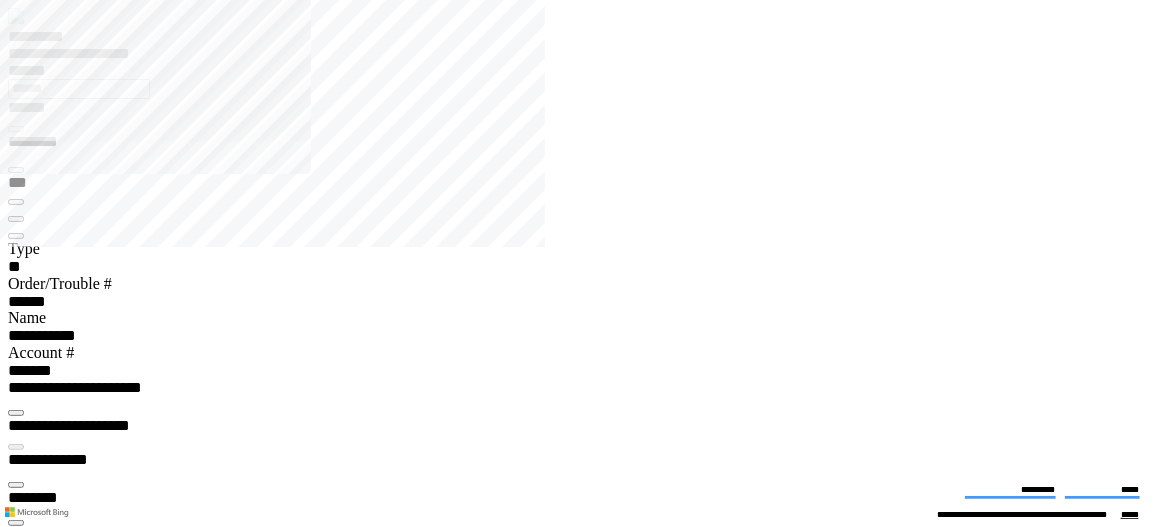 click at bounding box center (16, 3651) 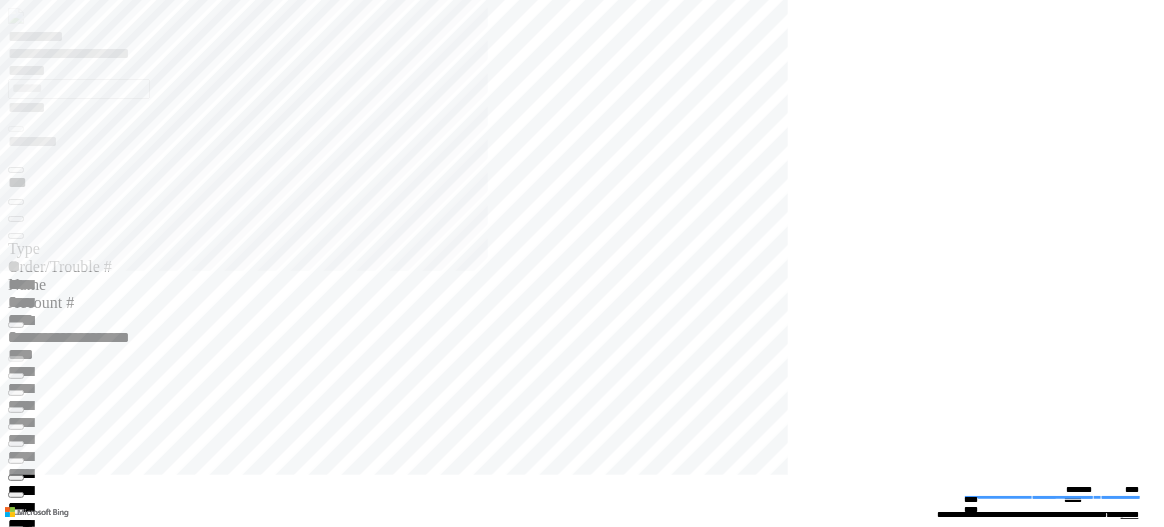 click on "**********" at bounding box center [452, 16589] 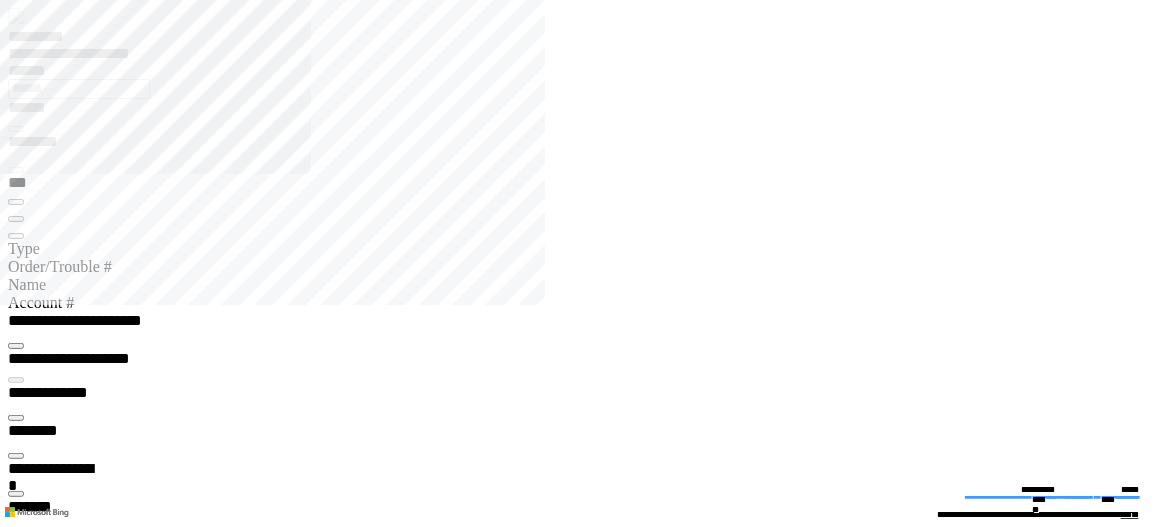 click at bounding box center [16, 3354] 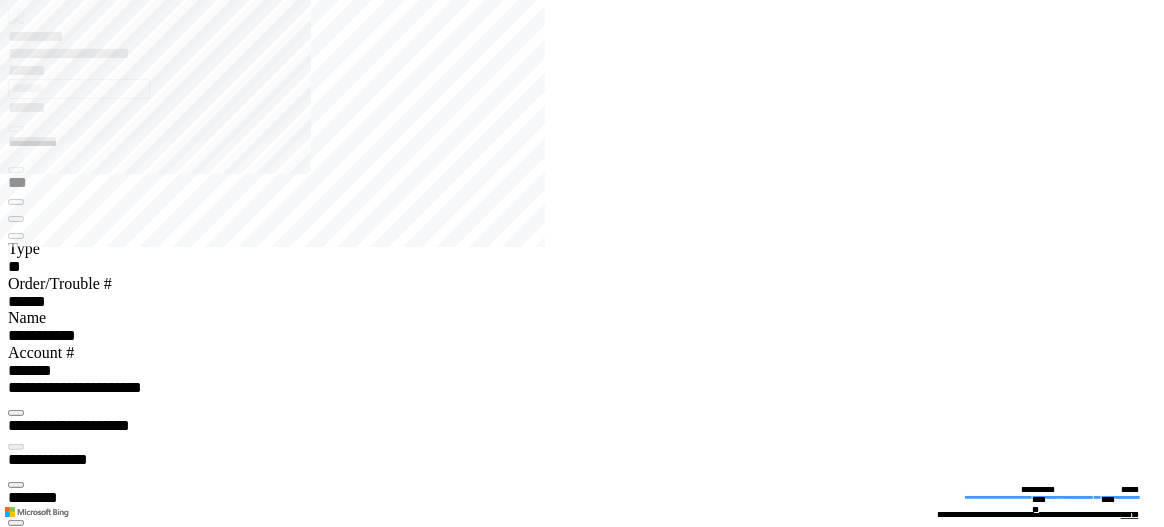 type on "*******" 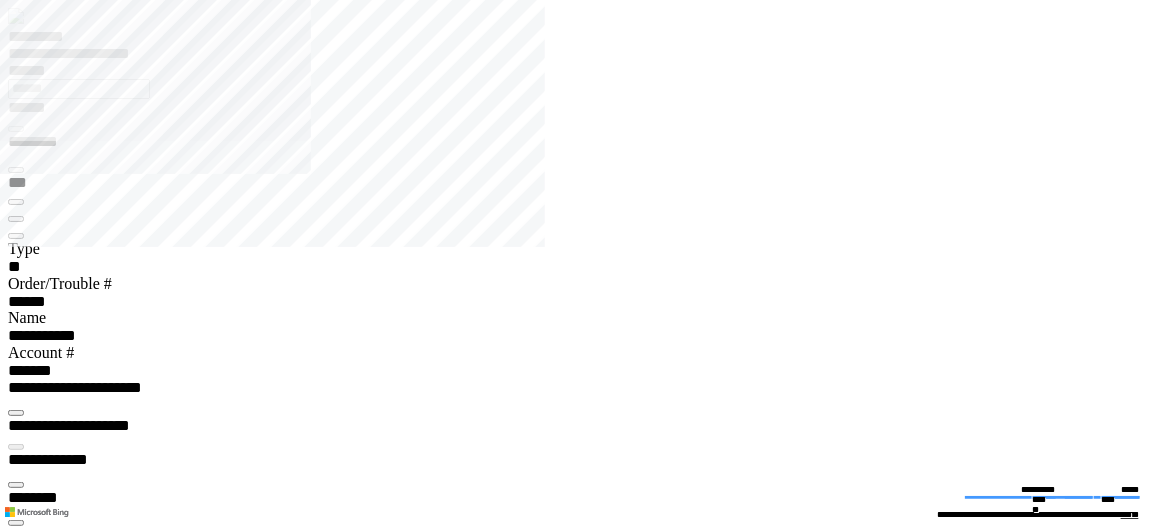 click at bounding box center [16, 3673] 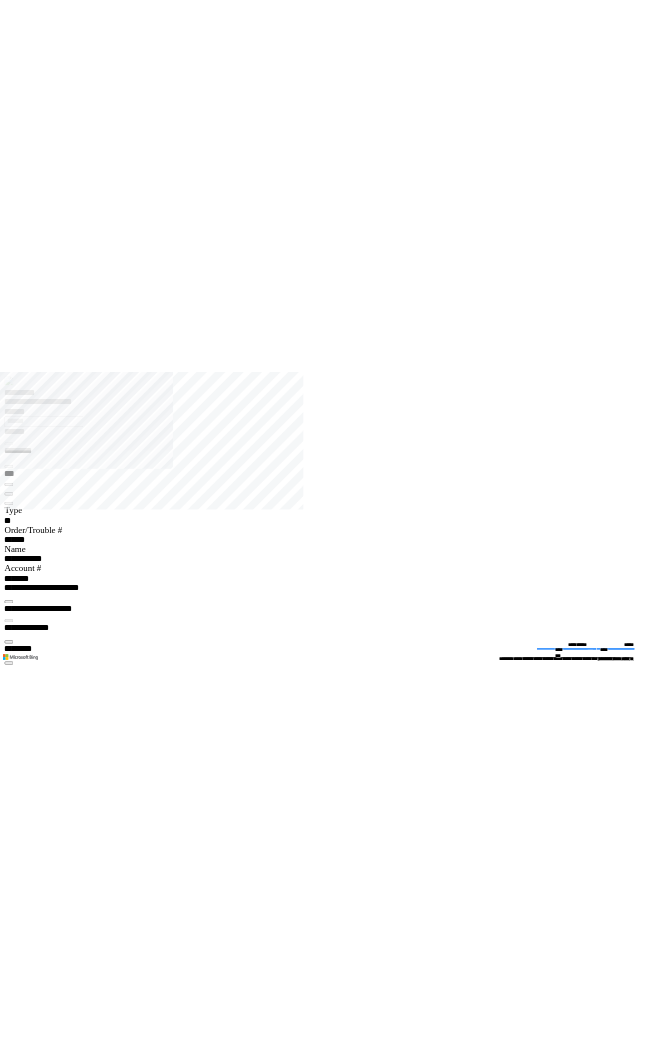 scroll, scrollTop: 99948, scrollLeft: 99504, axis: both 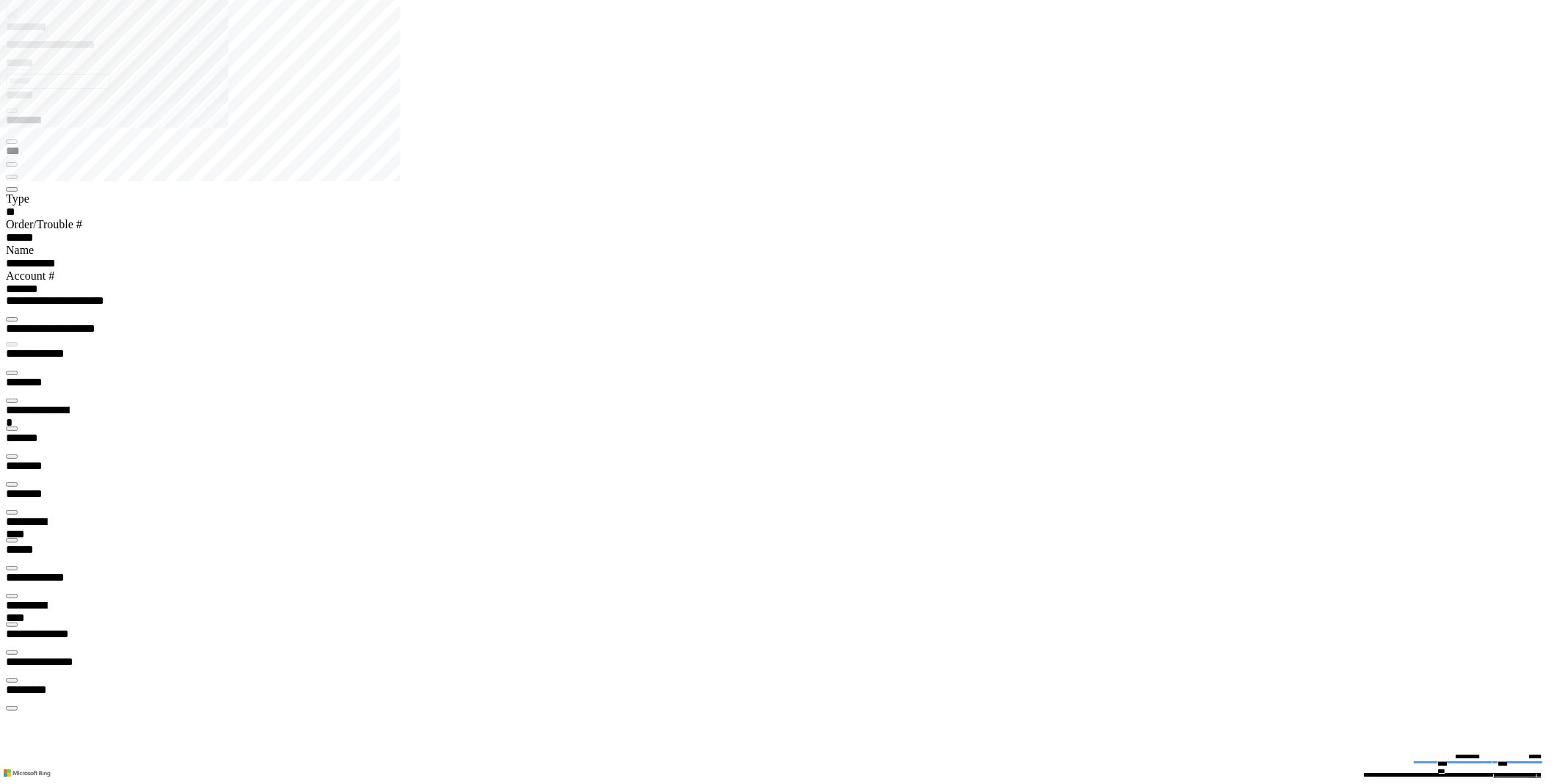 click on "*********" at bounding box center [42, 29] 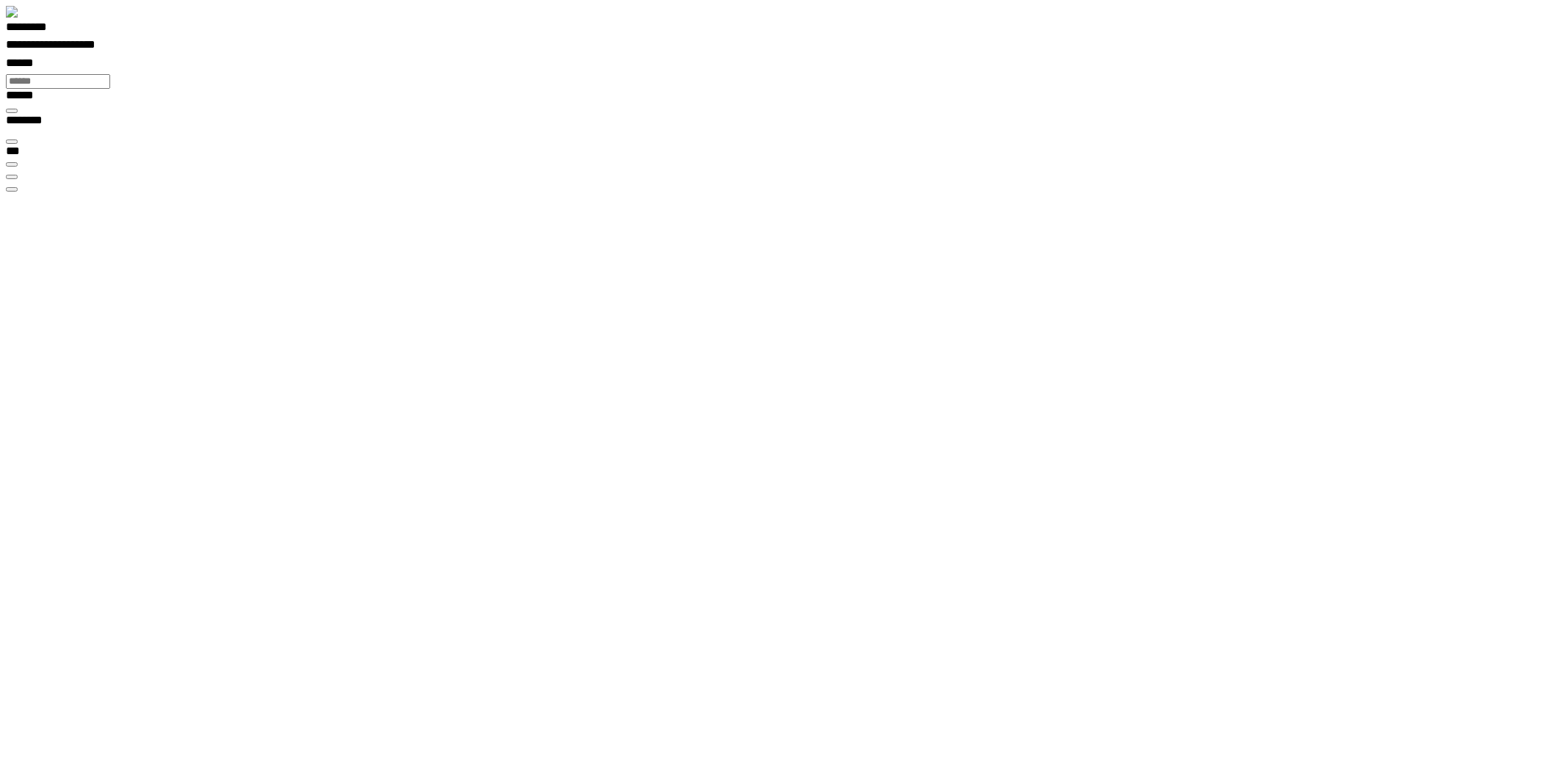 scroll, scrollTop: 72700, scrollLeft: 73299, axis: both 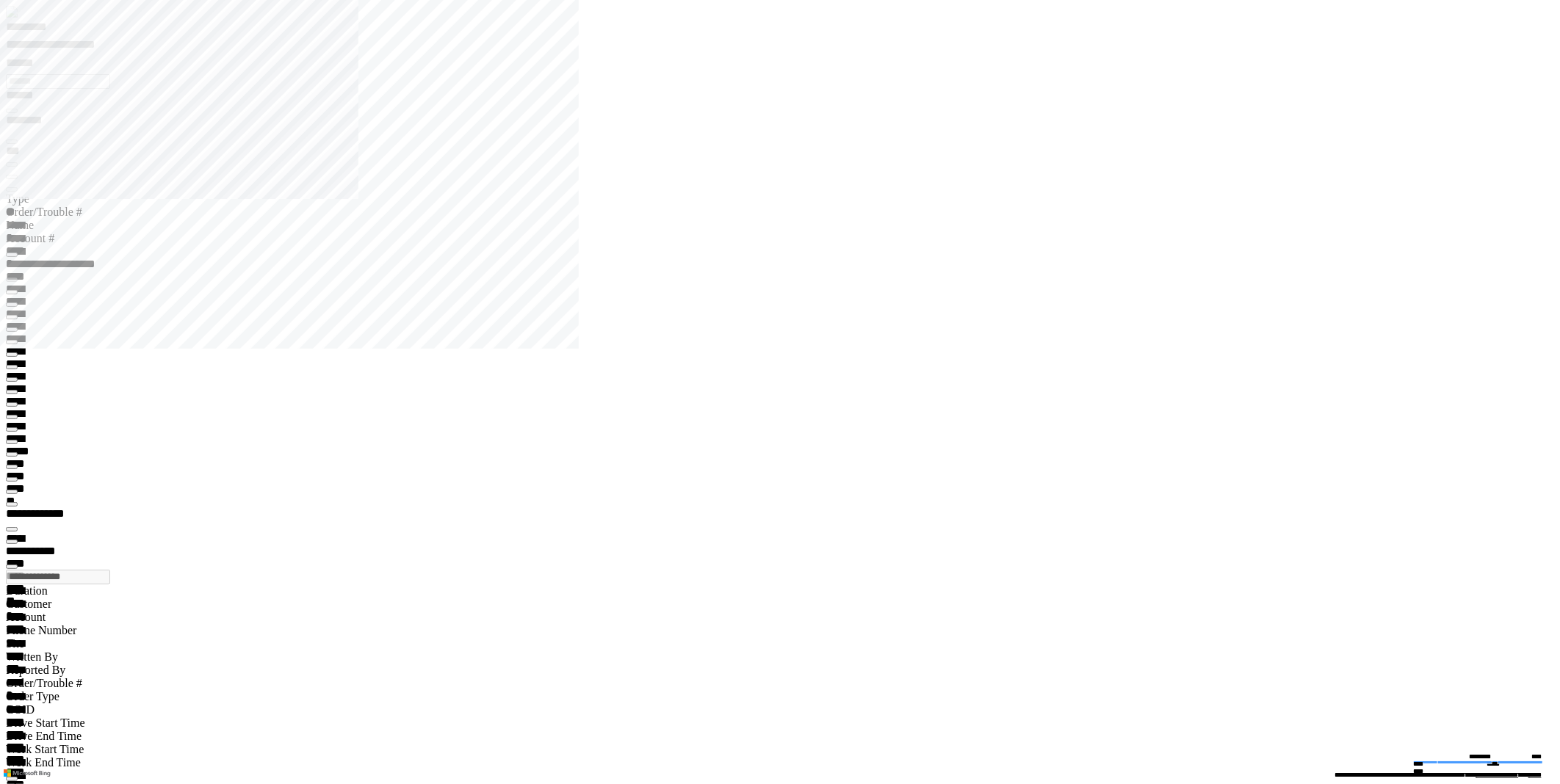 click on "**********" at bounding box center [70, 47] 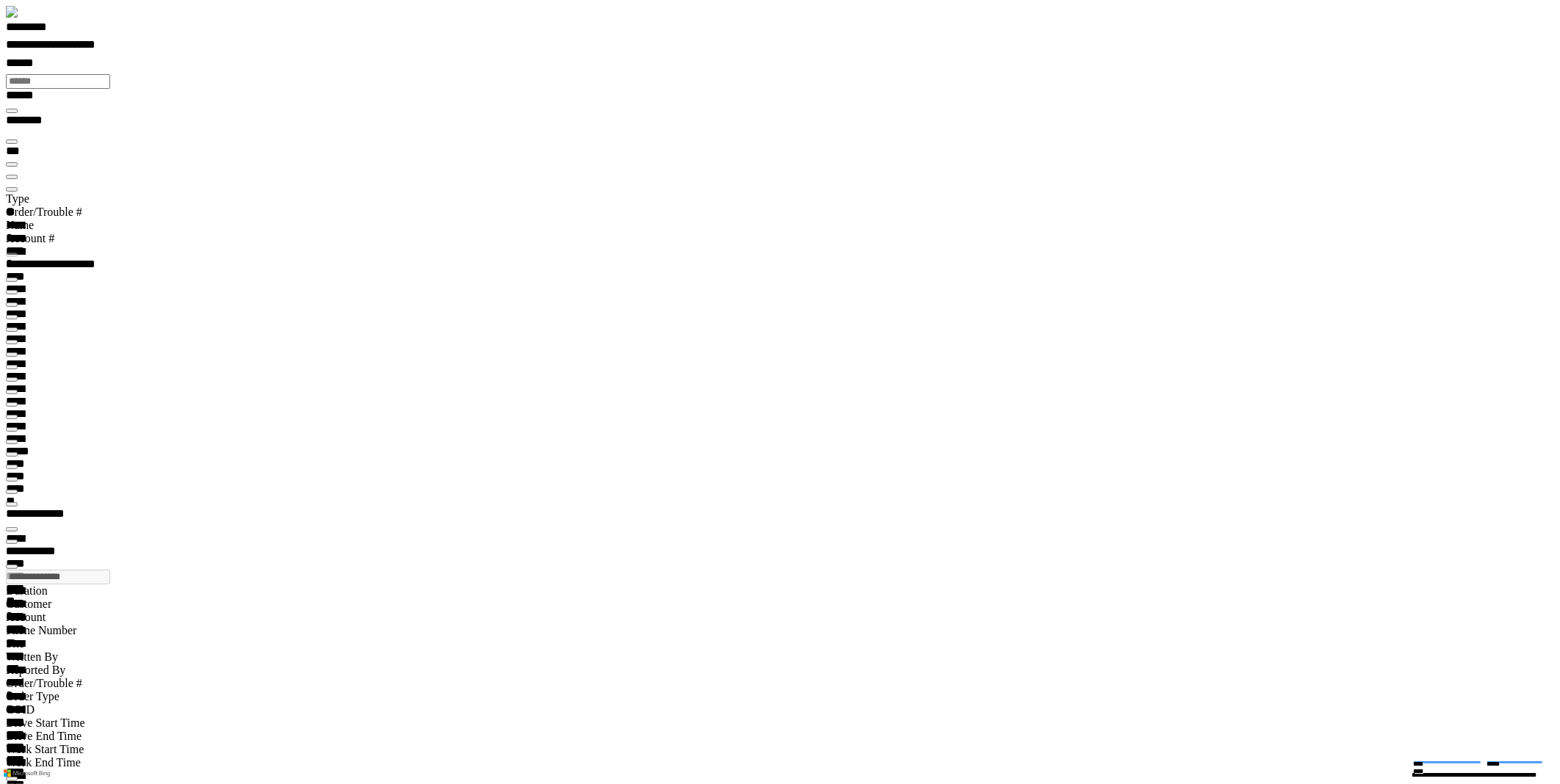 scroll, scrollTop: 73385, scrollLeft: 73417, axis: both 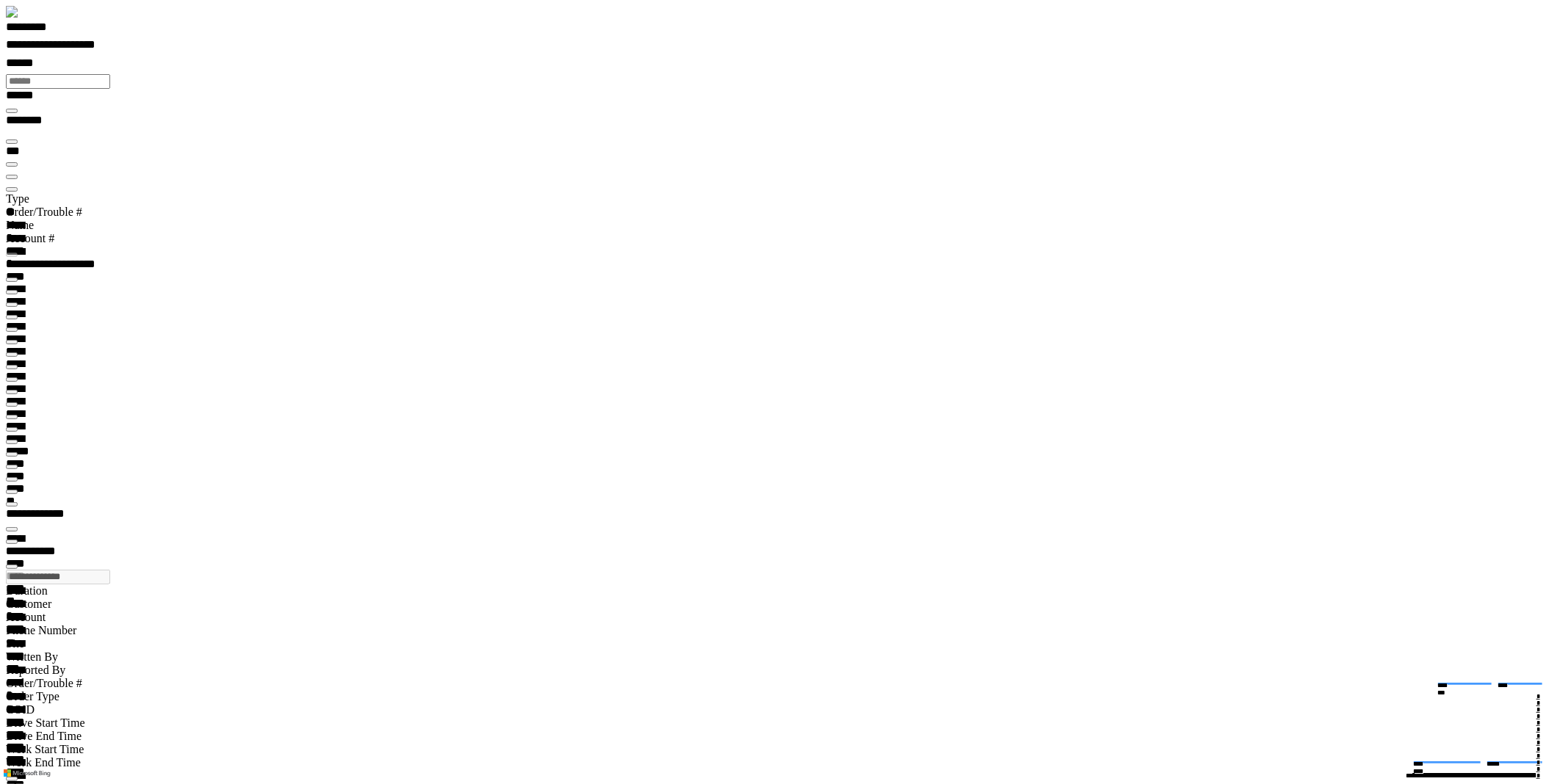 click at bounding box center [12, 20035] 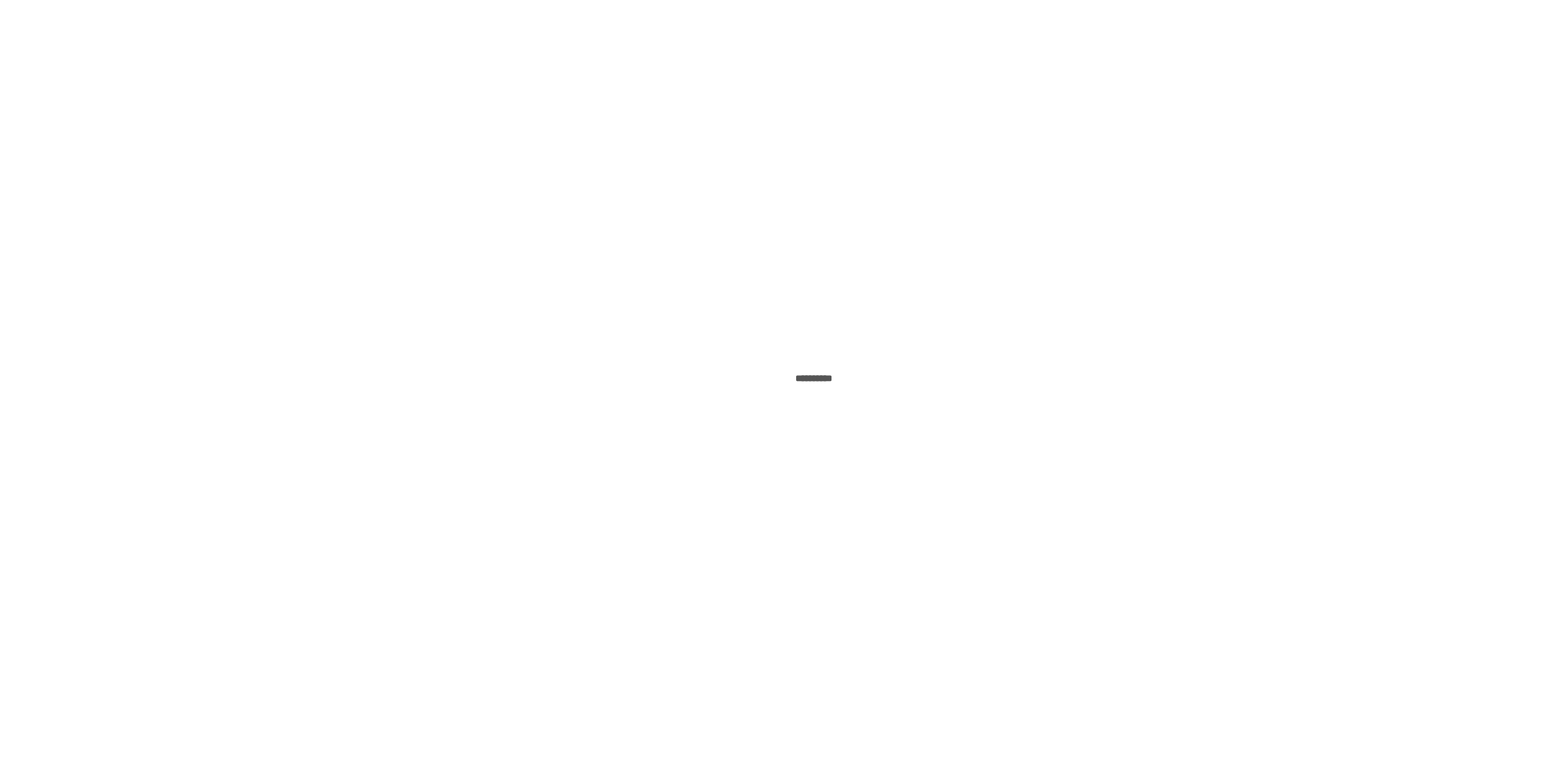 scroll, scrollTop: 0, scrollLeft: 0, axis: both 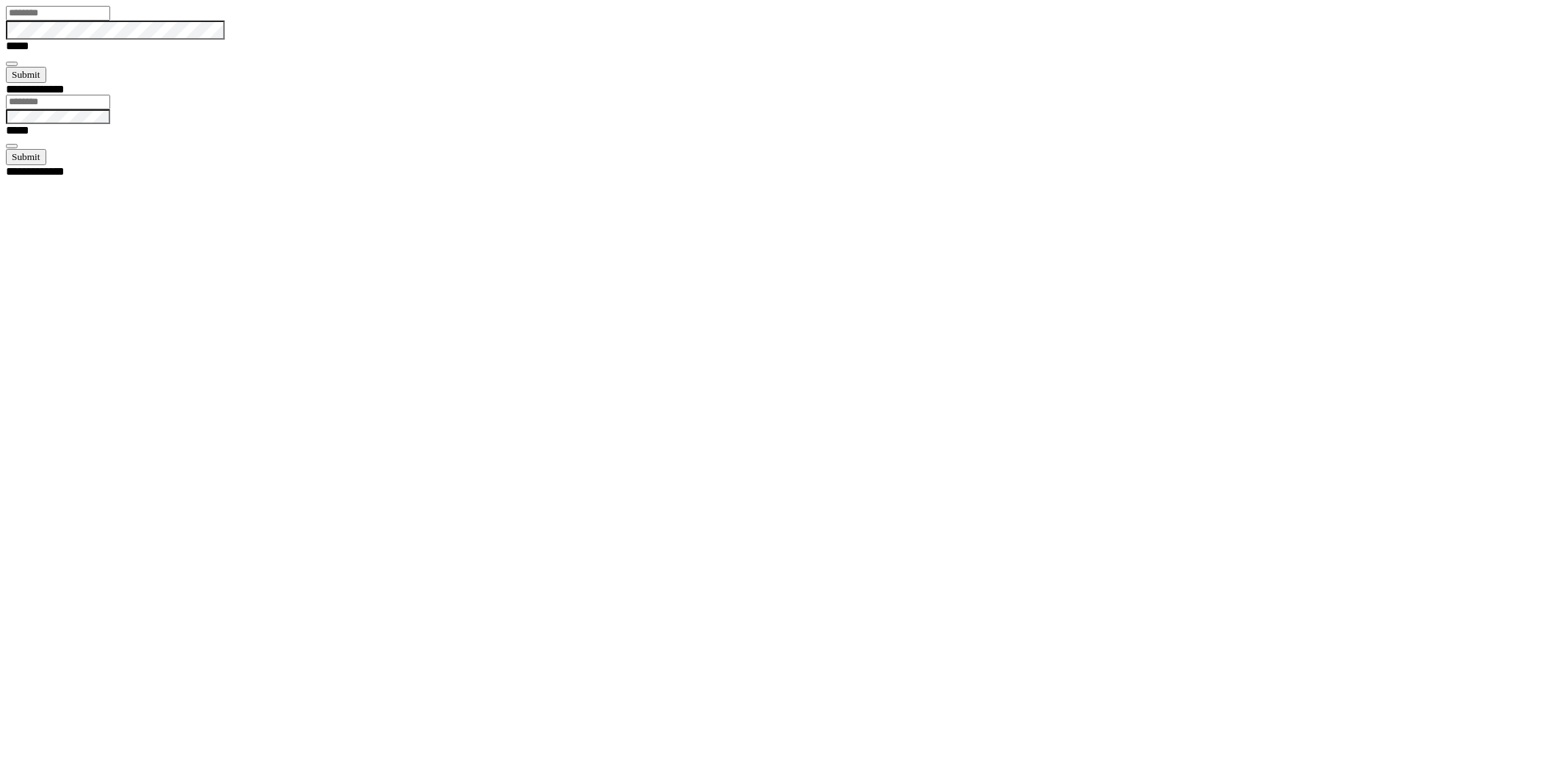 type on "********" 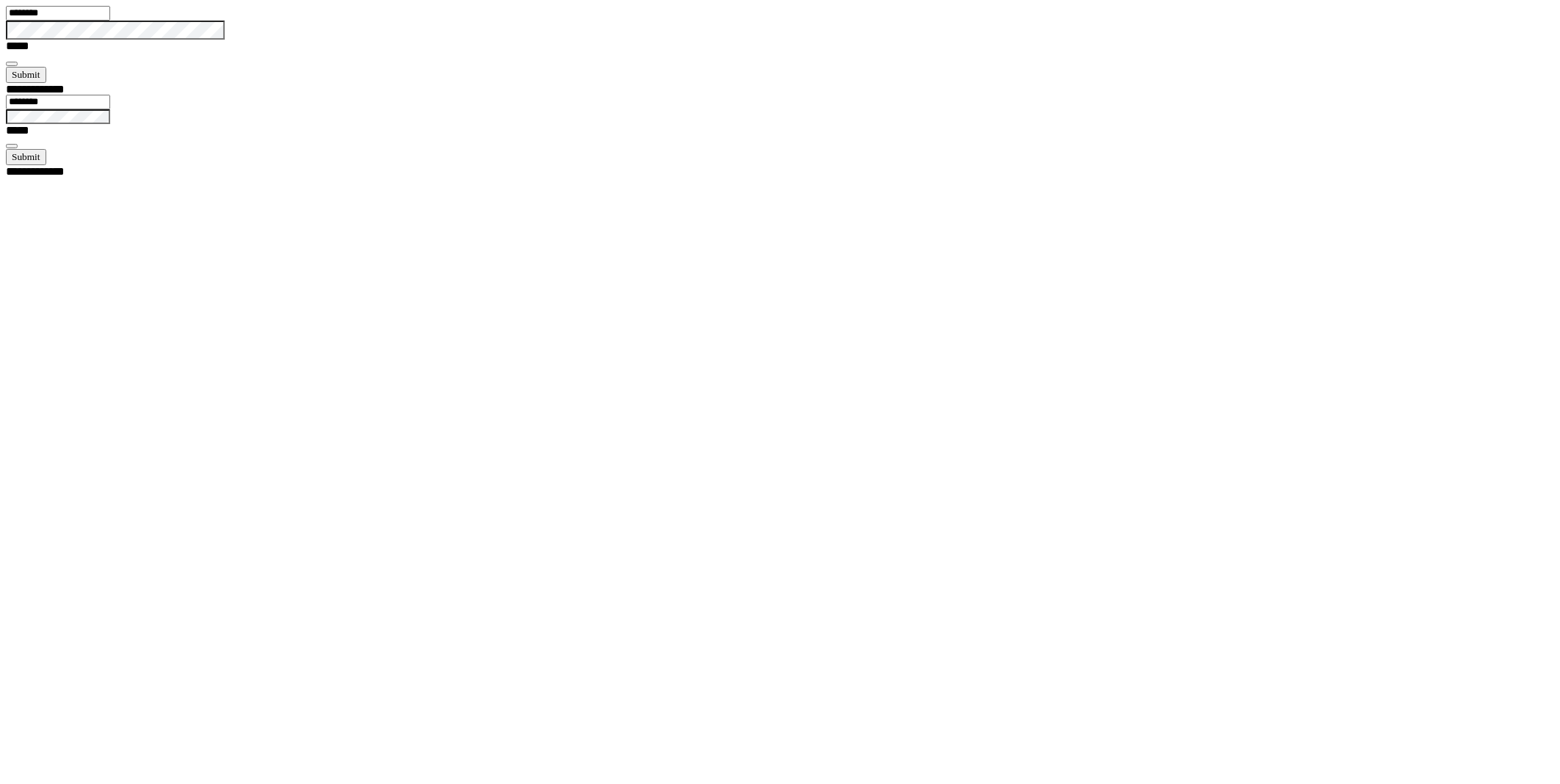 click at bounding box center [12, 64] 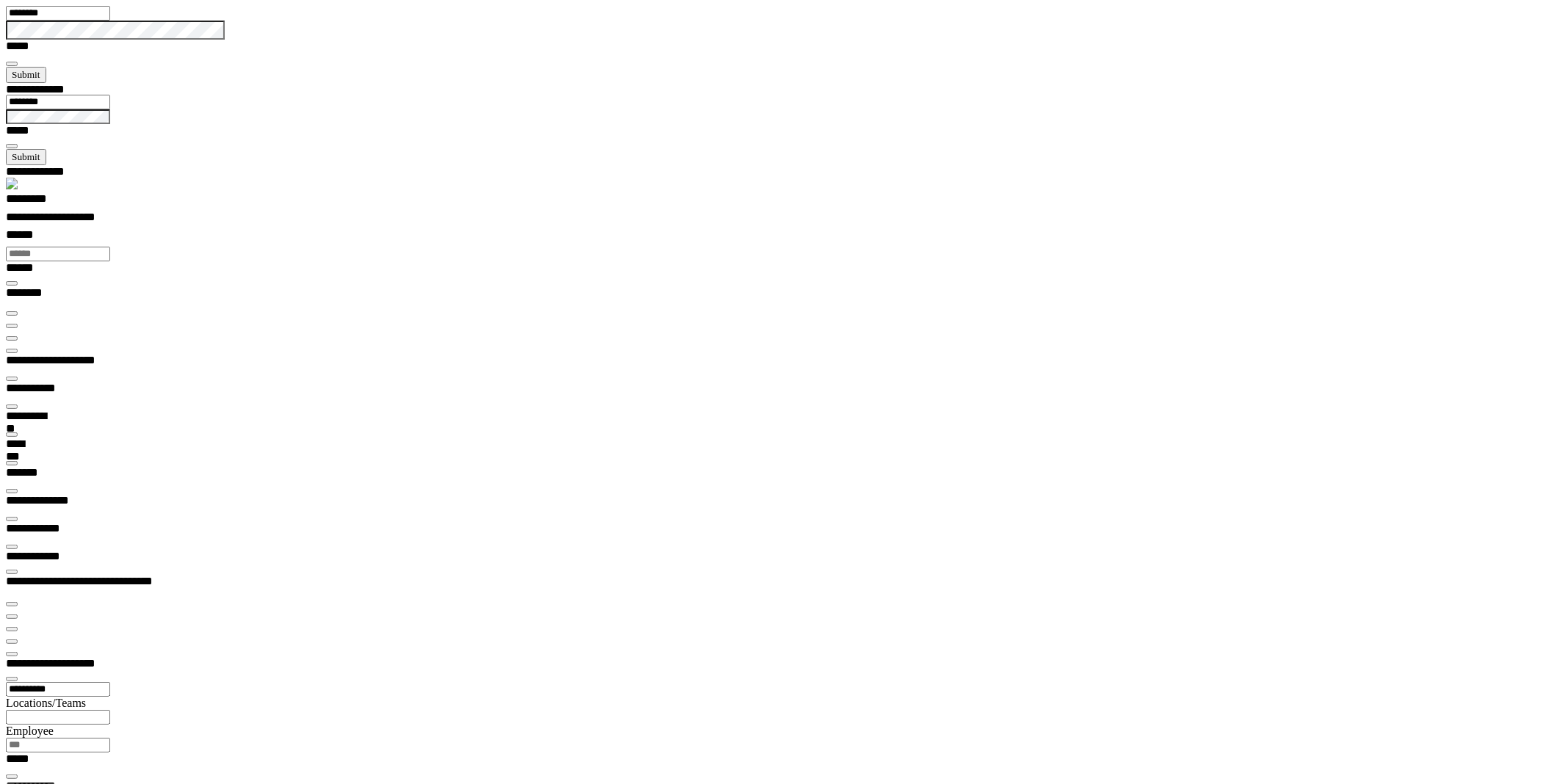 scroll, scrollTop: 73388, scrollLeft: 73351, axis: both 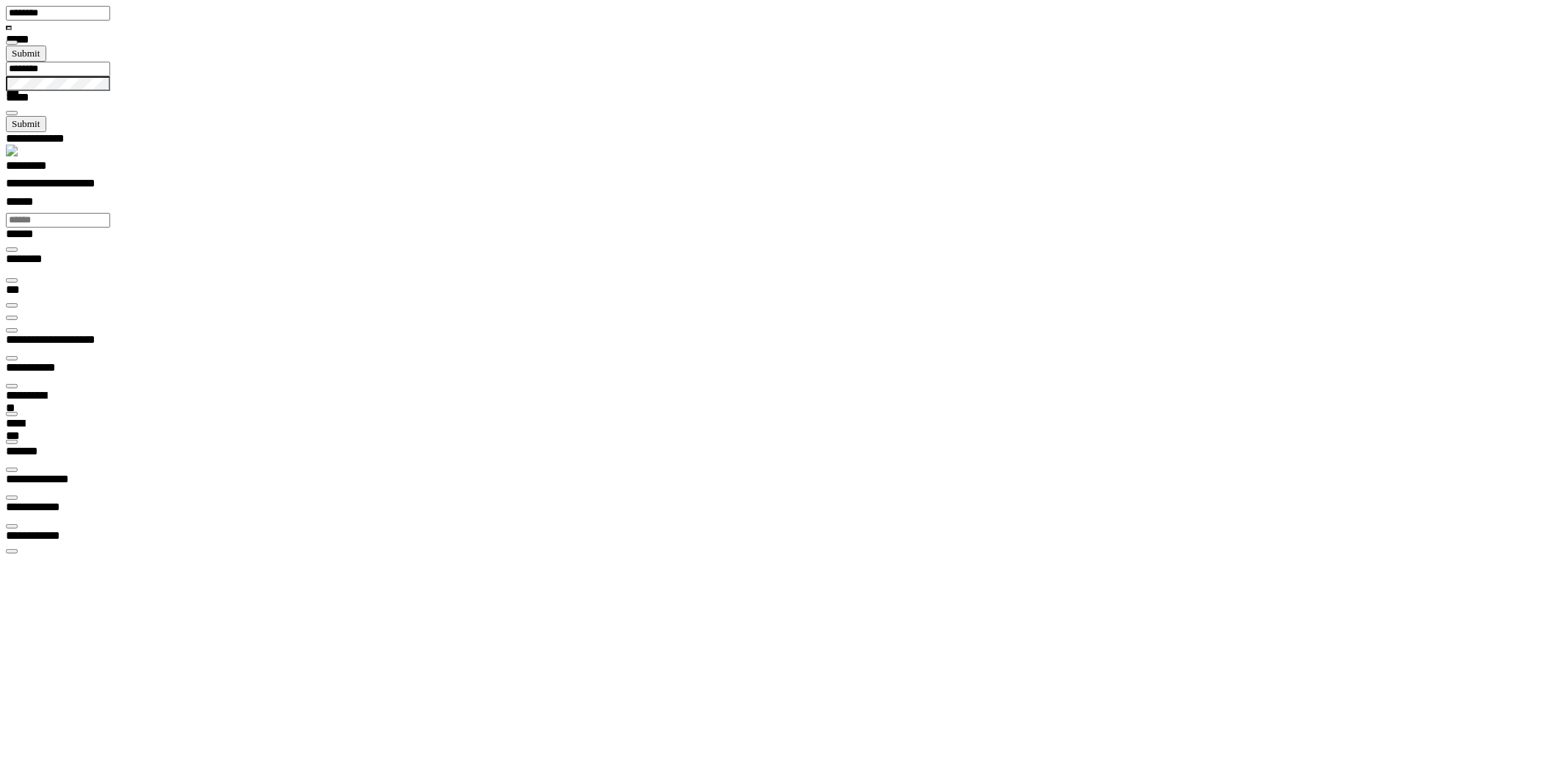 type on "****" 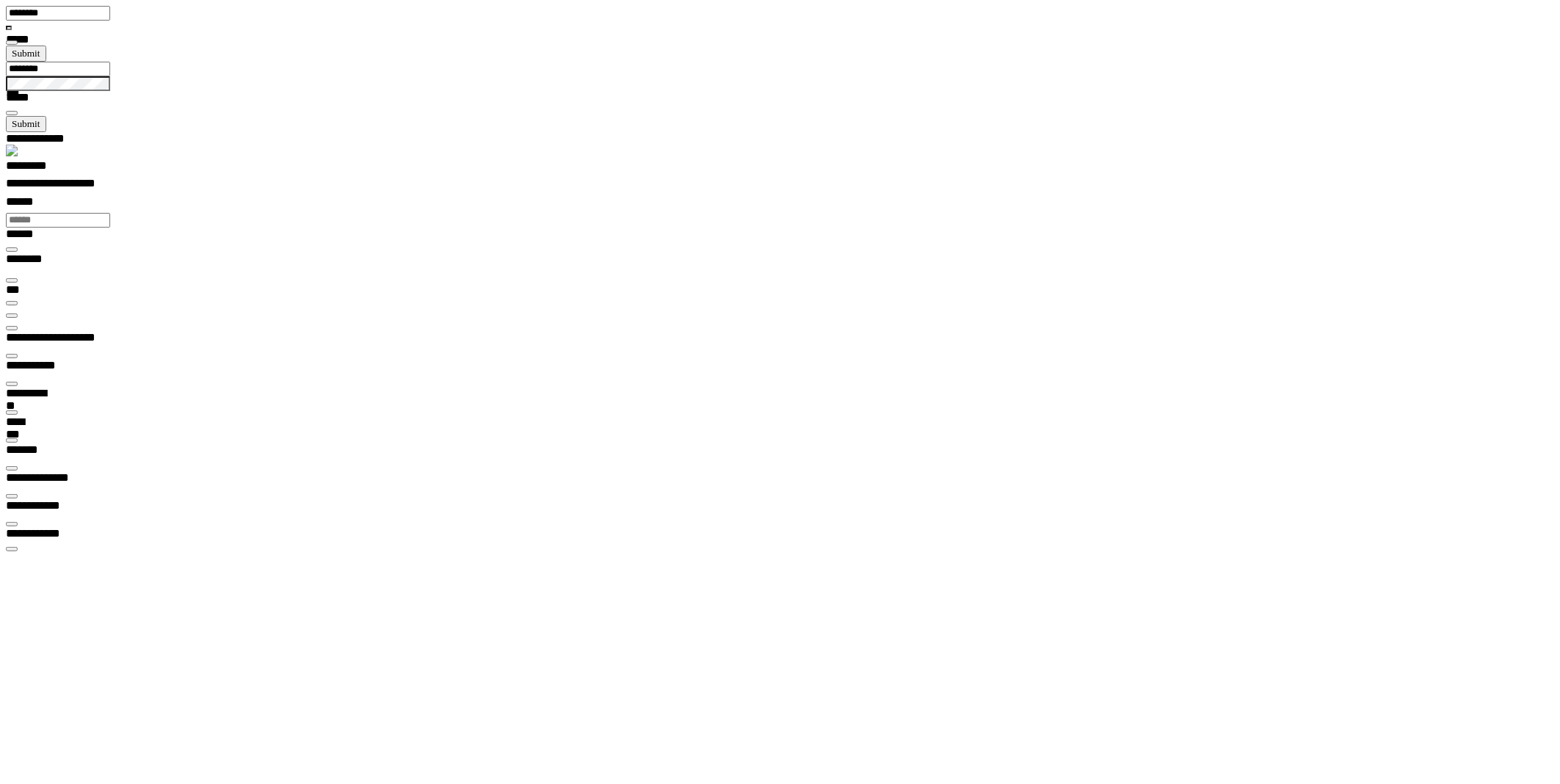 type on "**********" 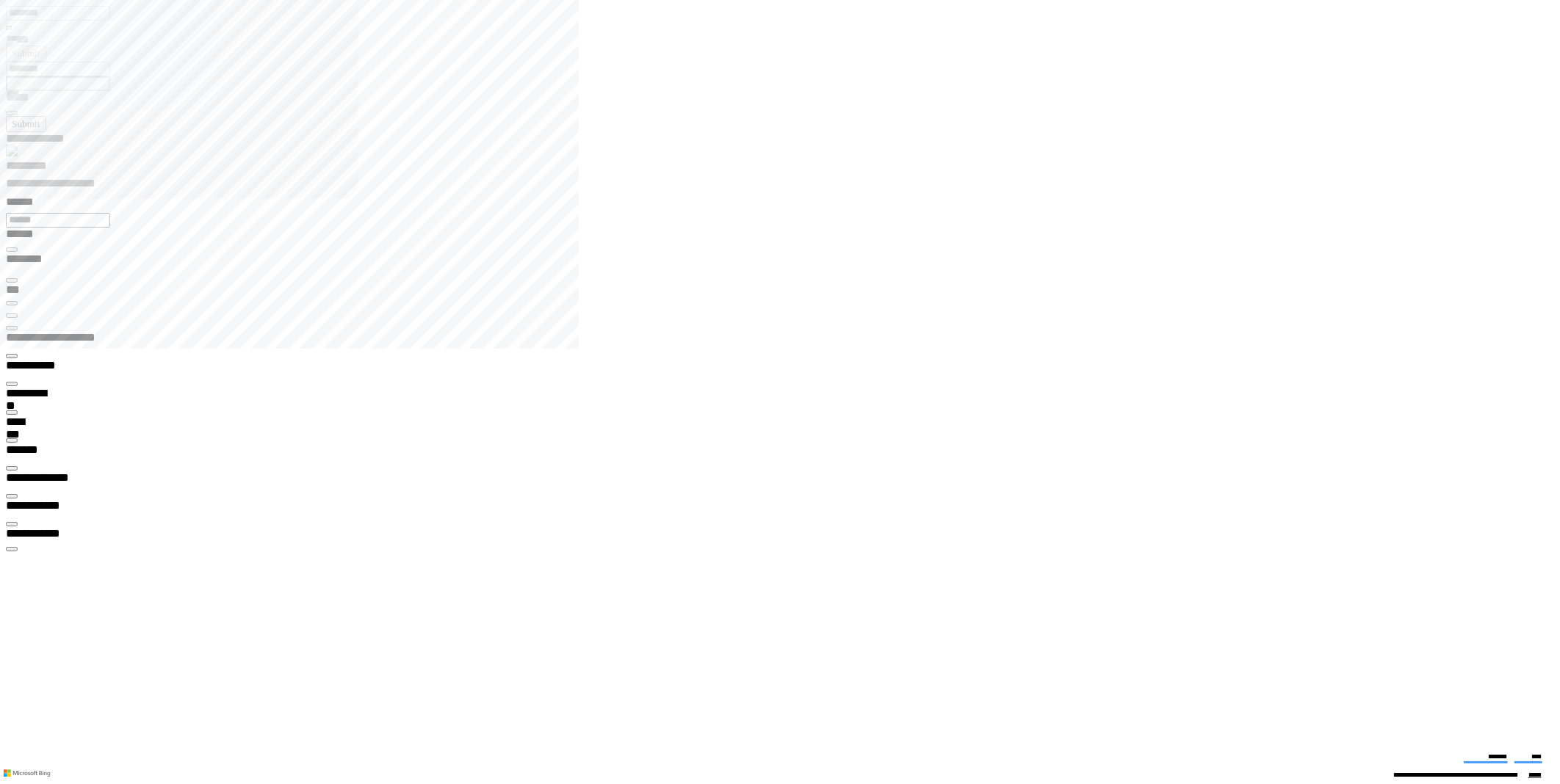 click 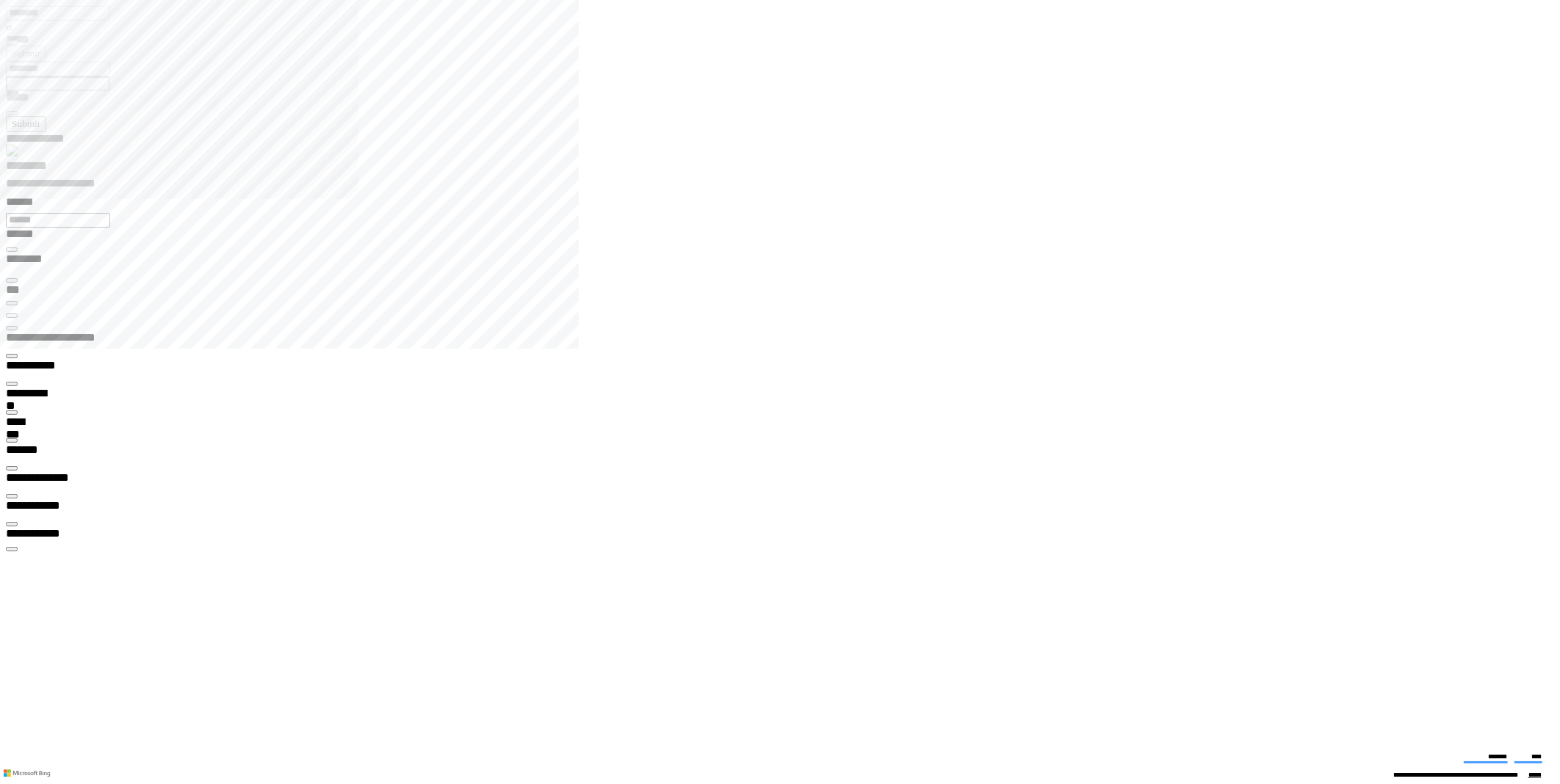 click at bounding box center [786, 2191] 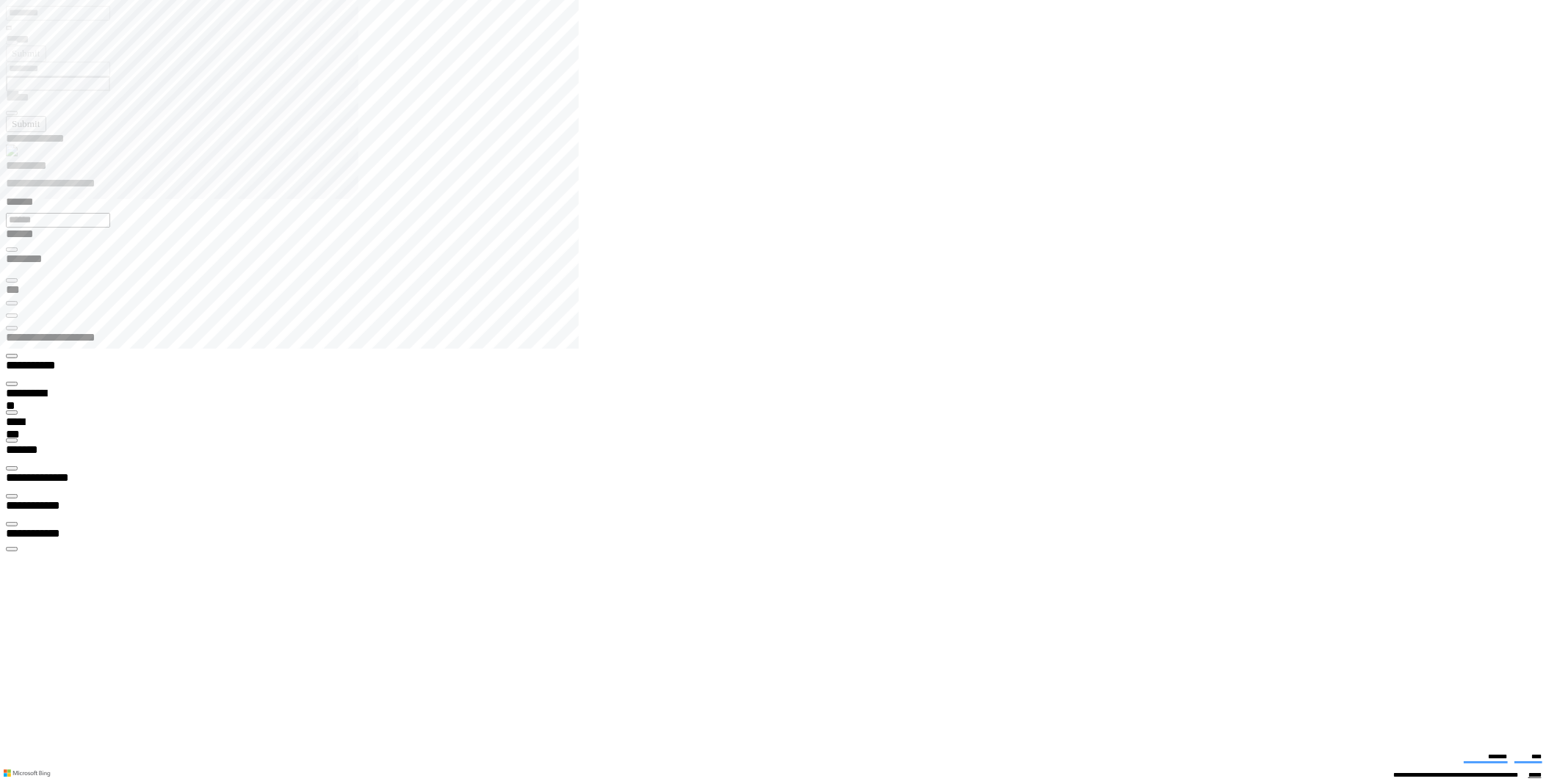 click at bounding box center (786, 2121) 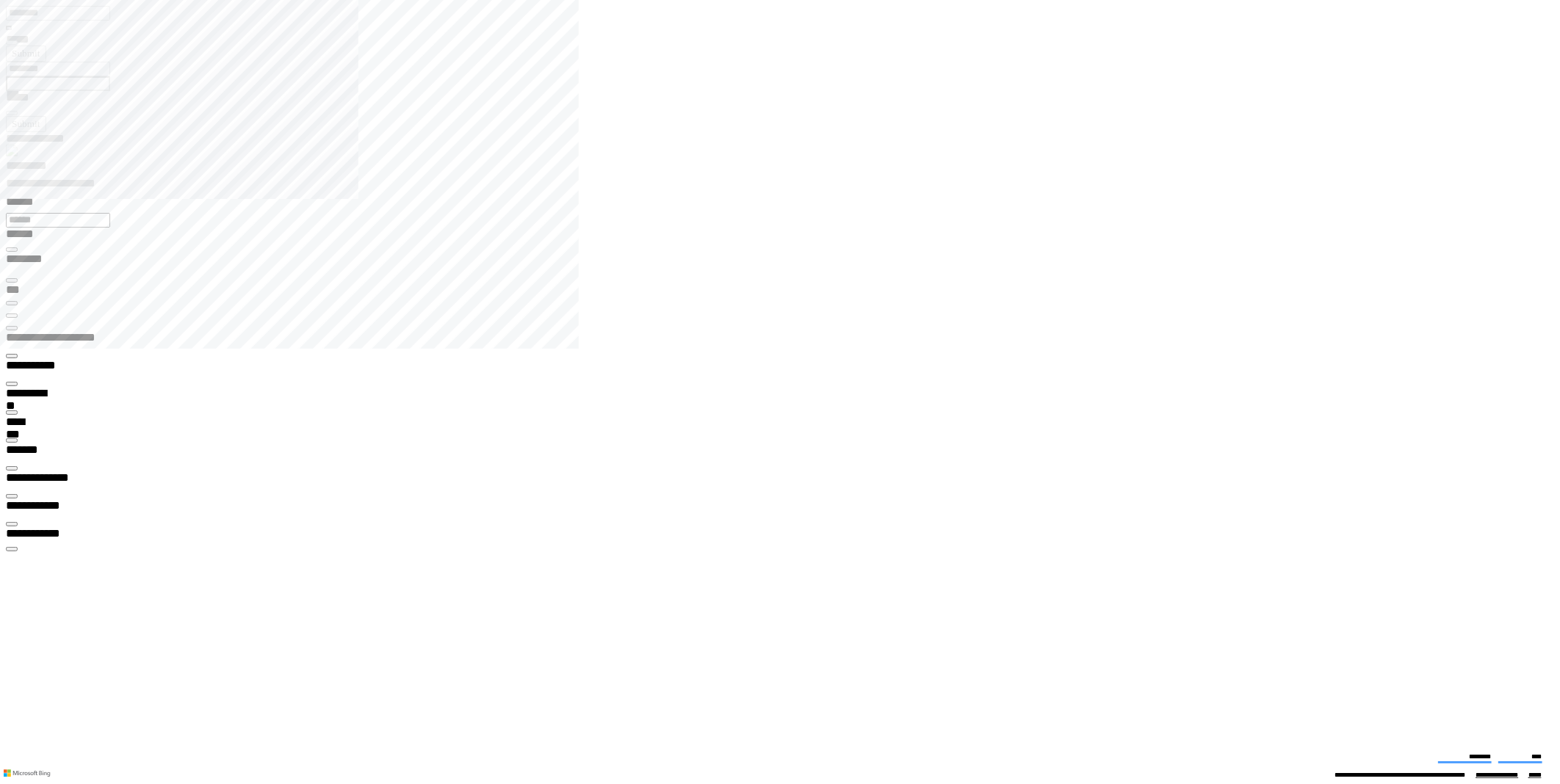 click at bounding box center (786, 2121) 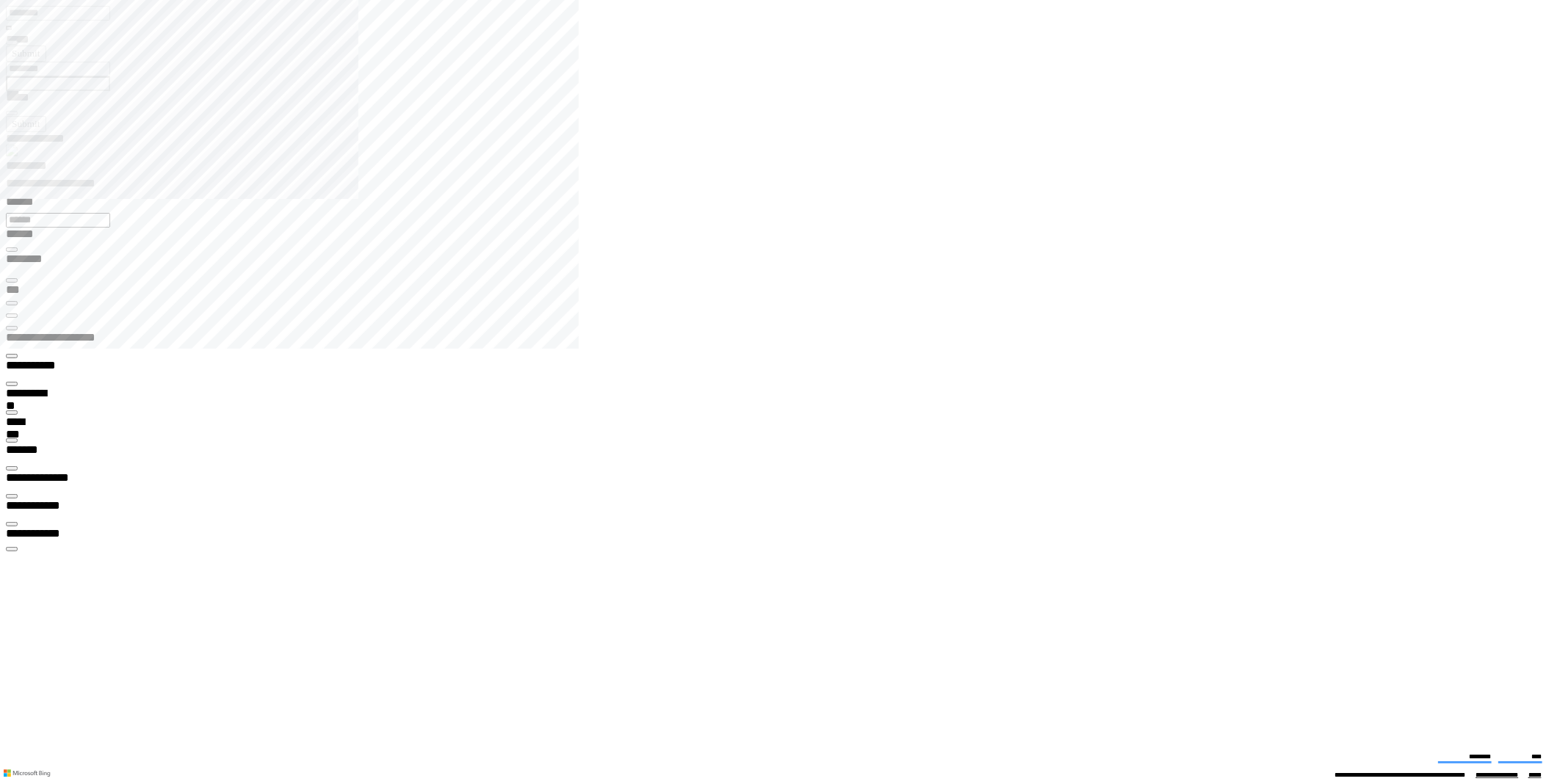 click on "*" at bounding box center [545, 8370] 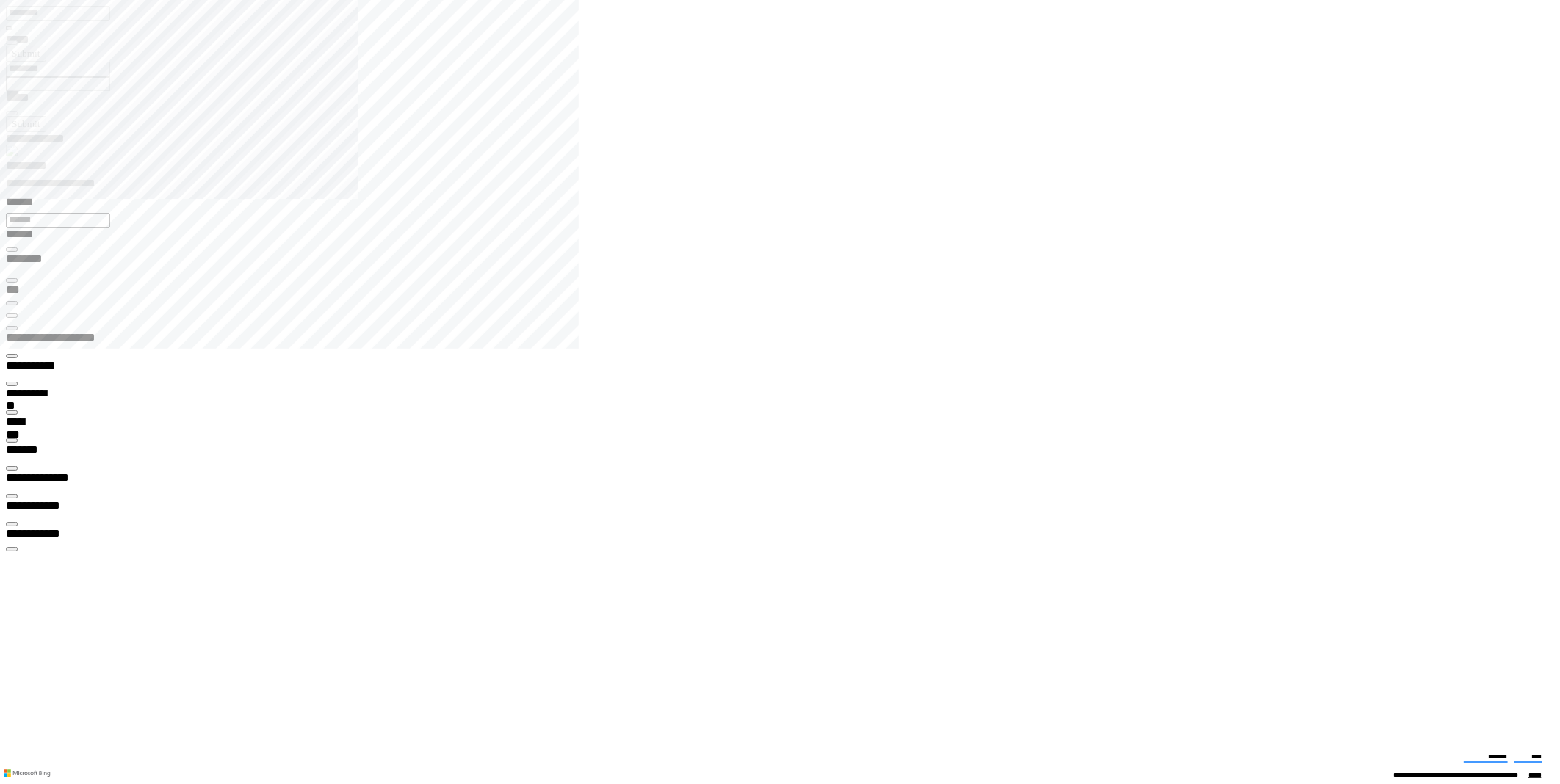 click 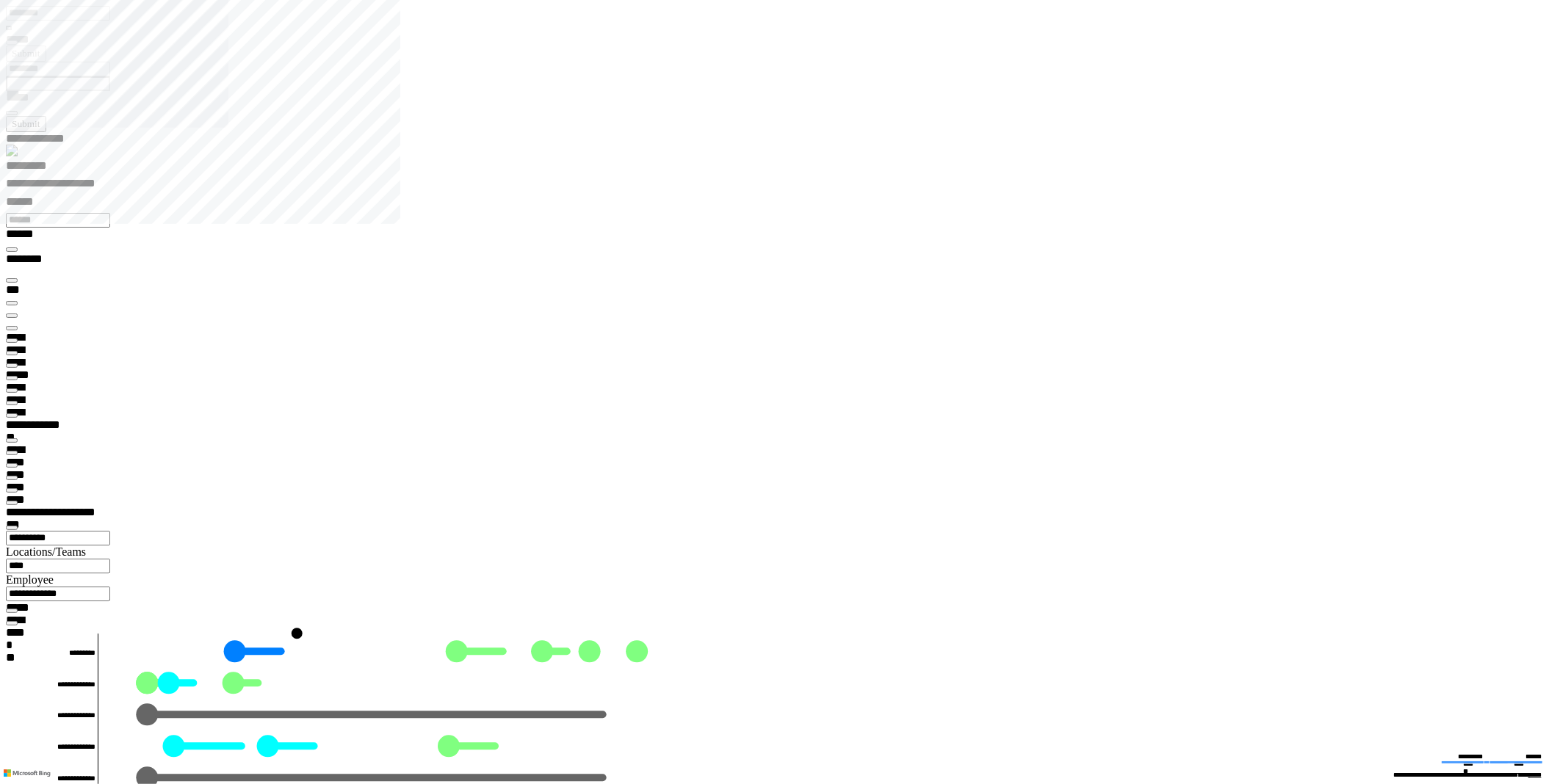 click at bounding box center [12, 5946] 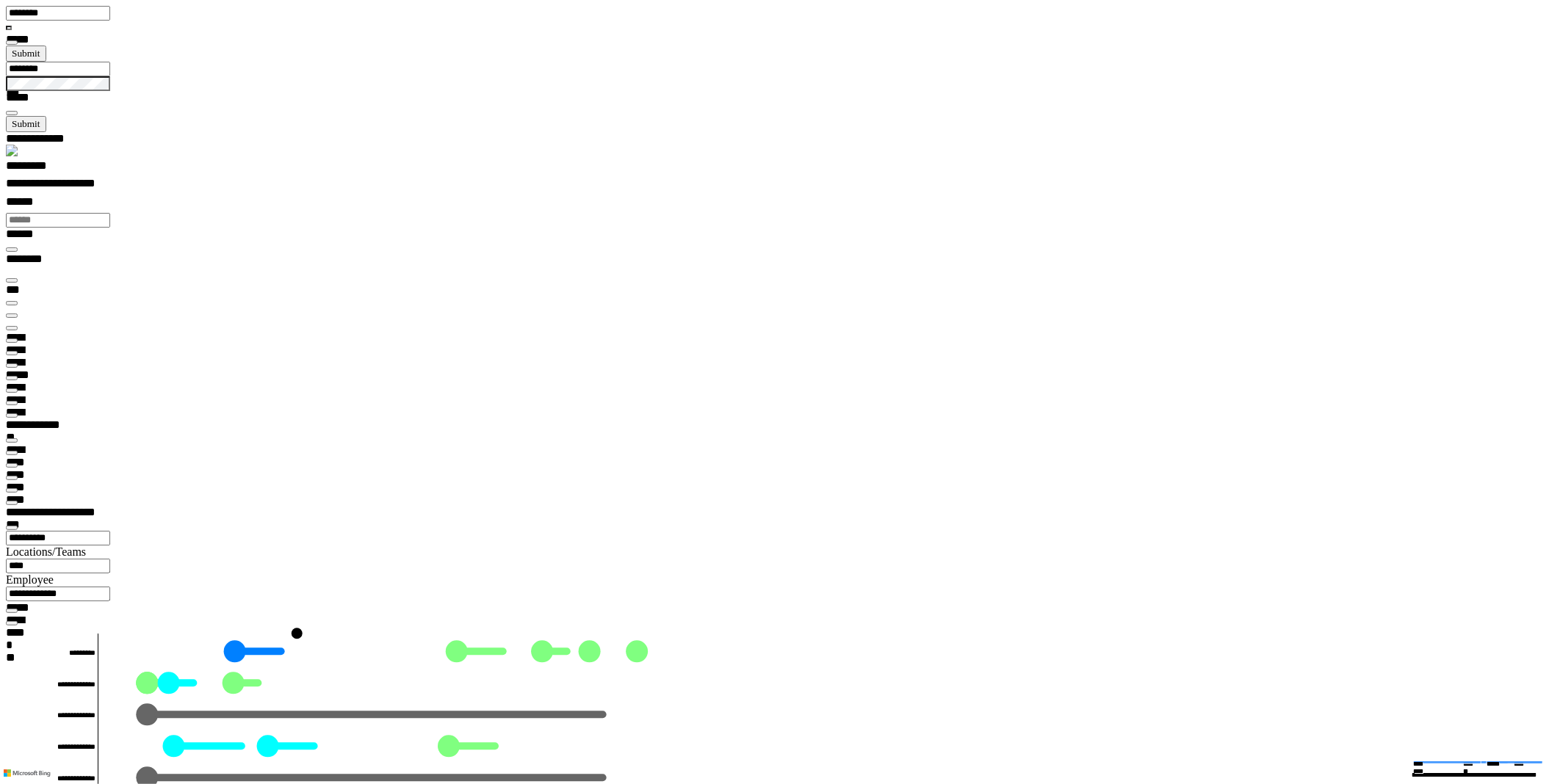 click at bounding box center [12, 5856] 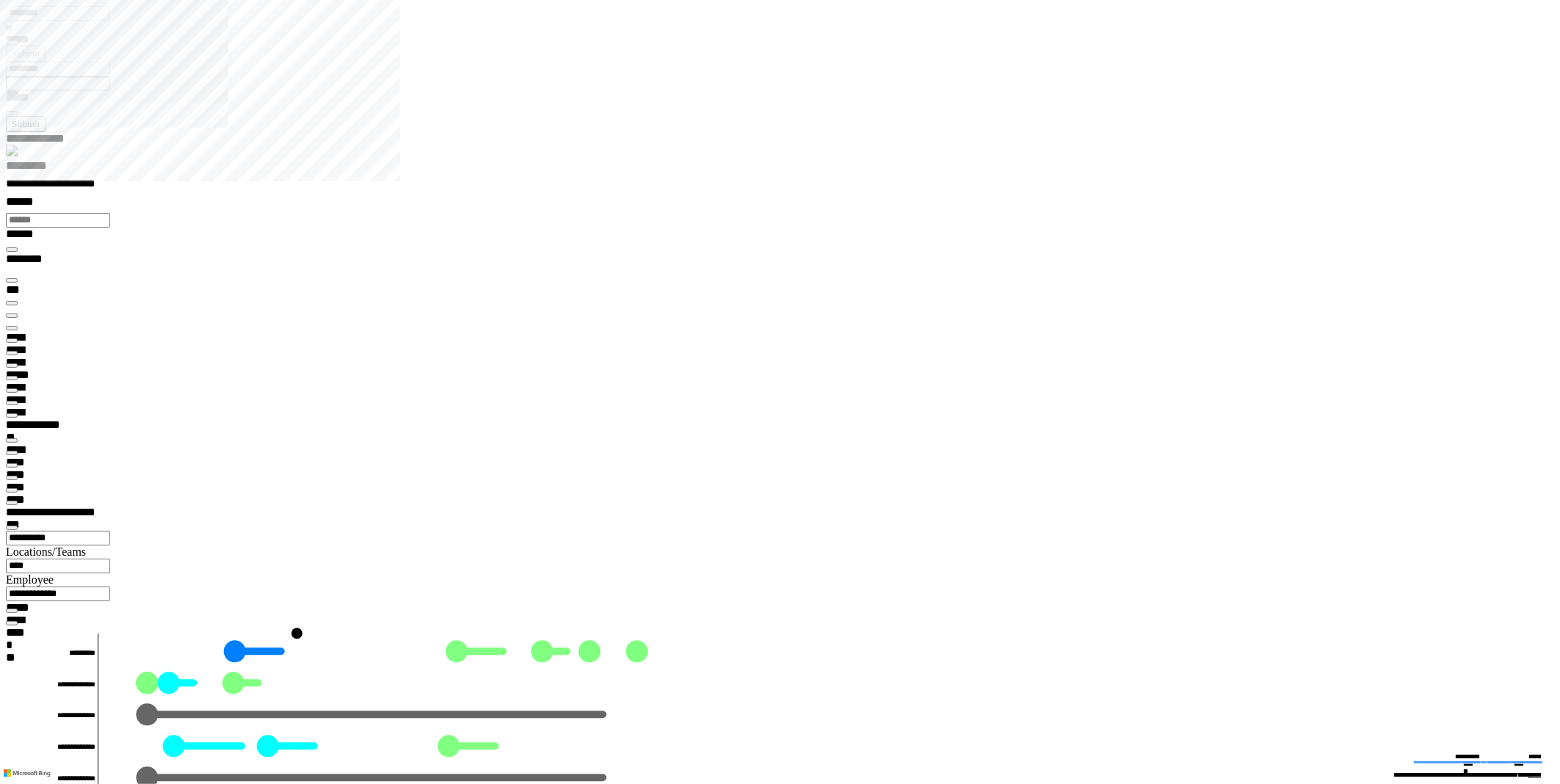 click on "*********" at bounding box center (42, 168) 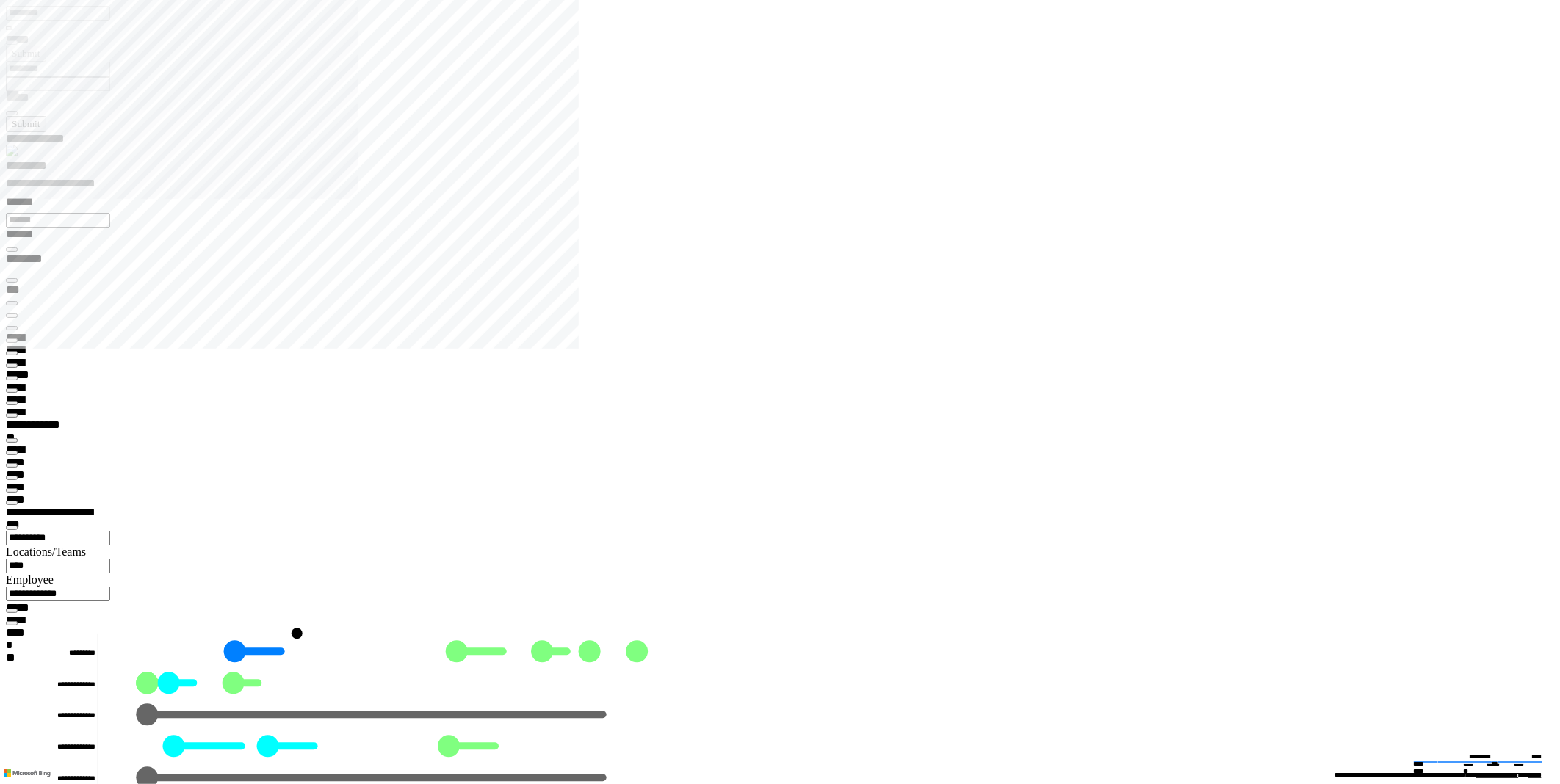 click at bounding box center (12, 16457) 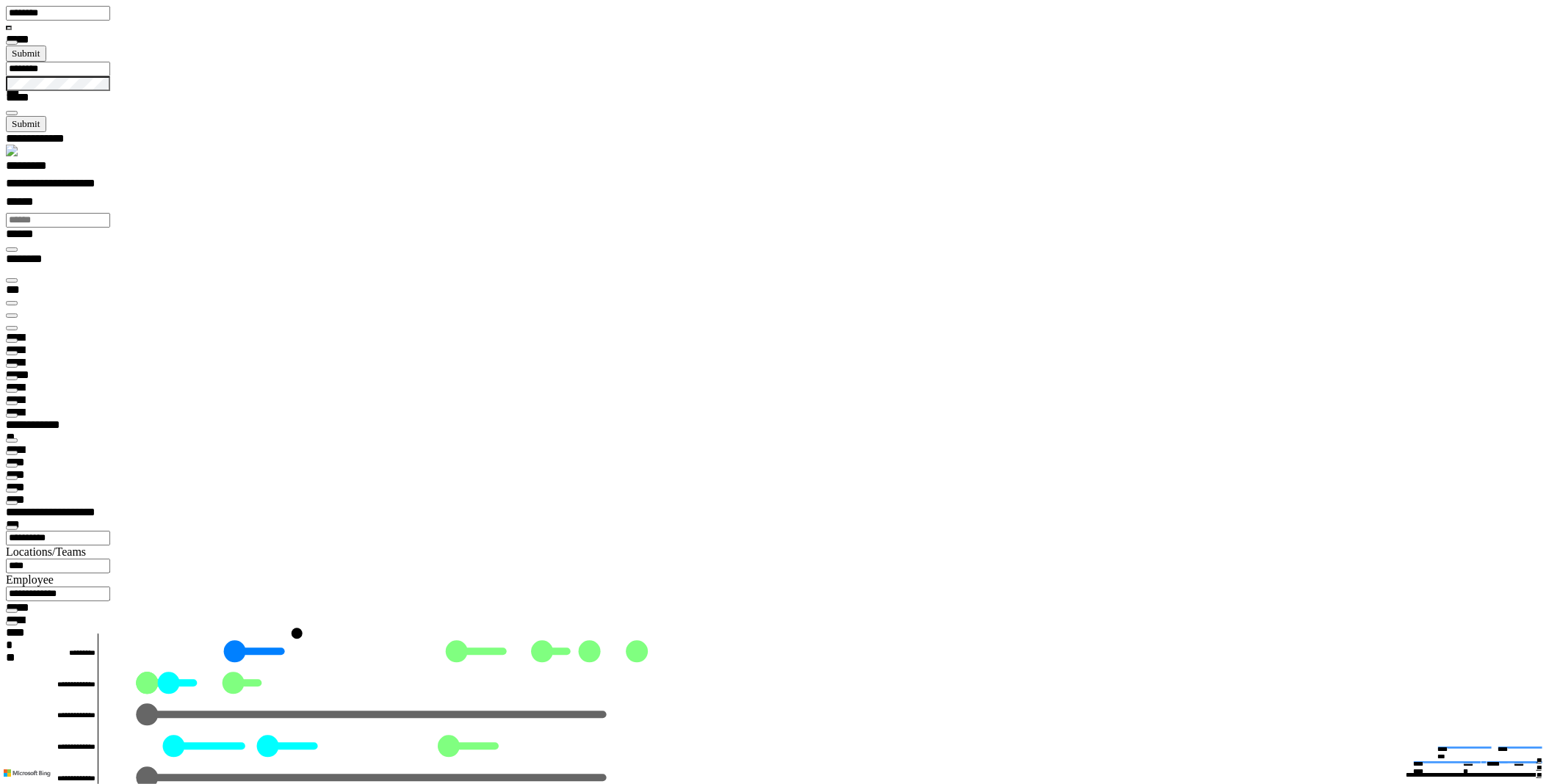 click on "**********" at bounding box center [49, 21562] 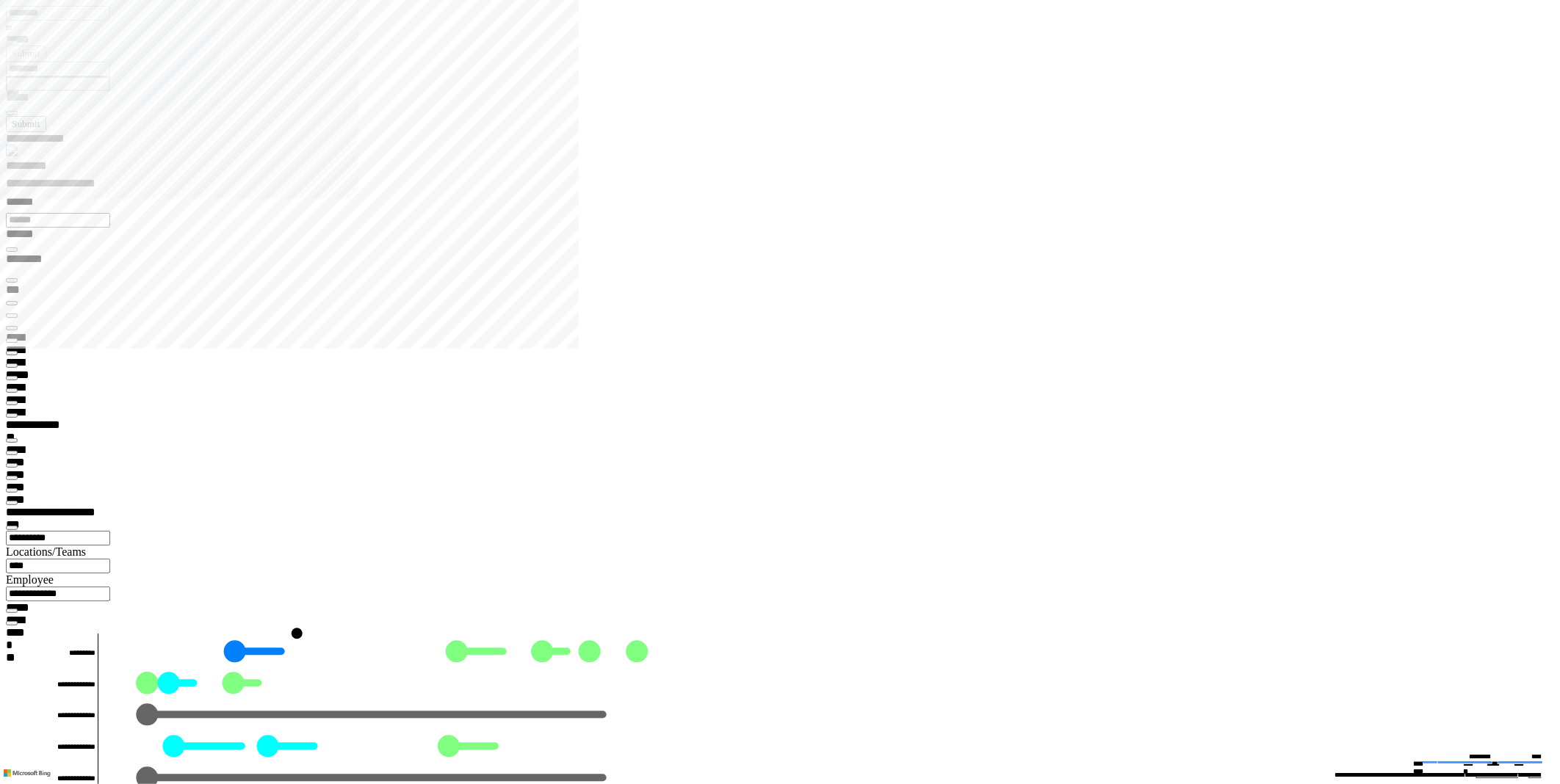 click at bounding box center [12, 16457] 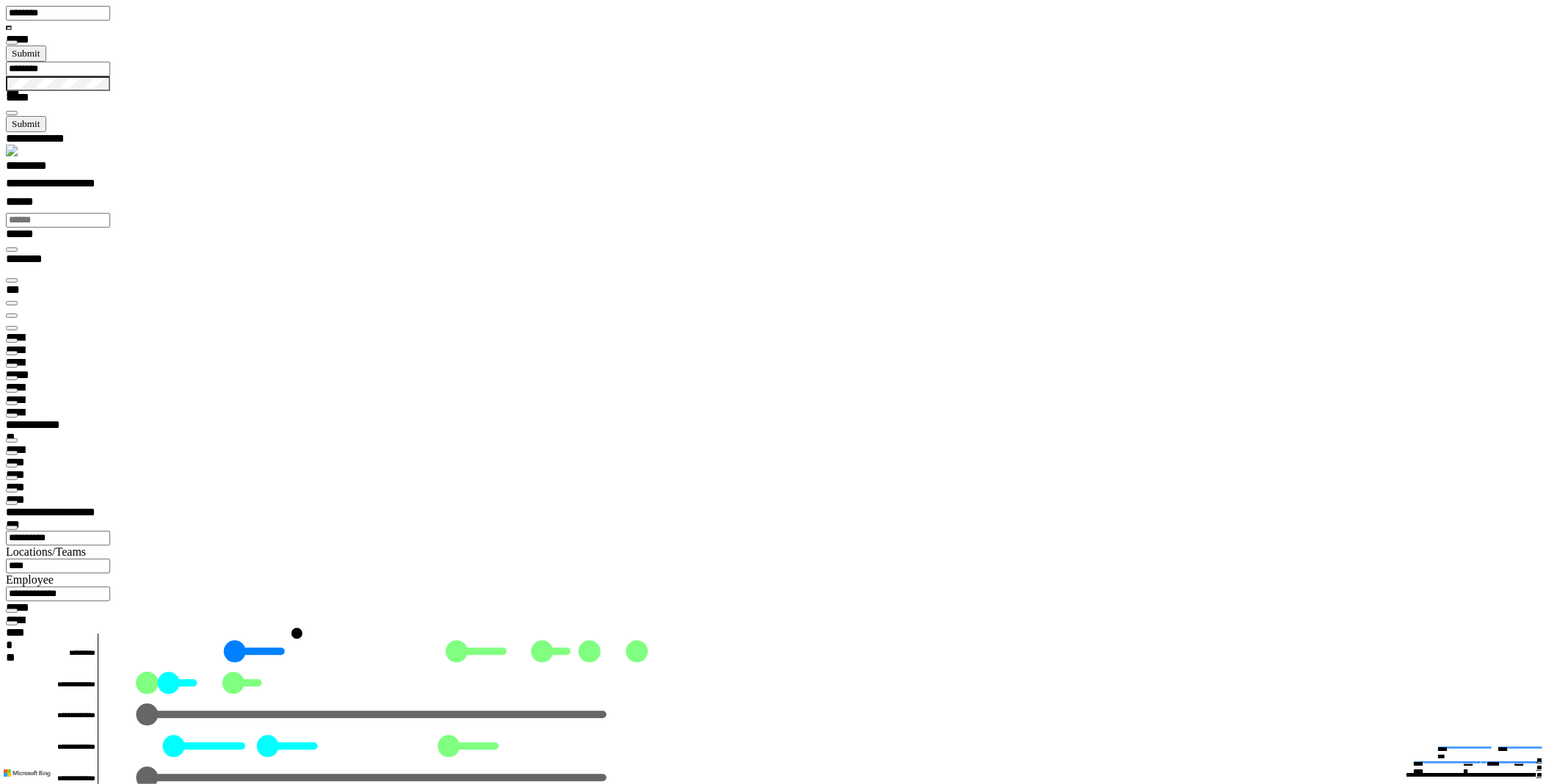 click on "**********" at bounding box center [46, 22983] 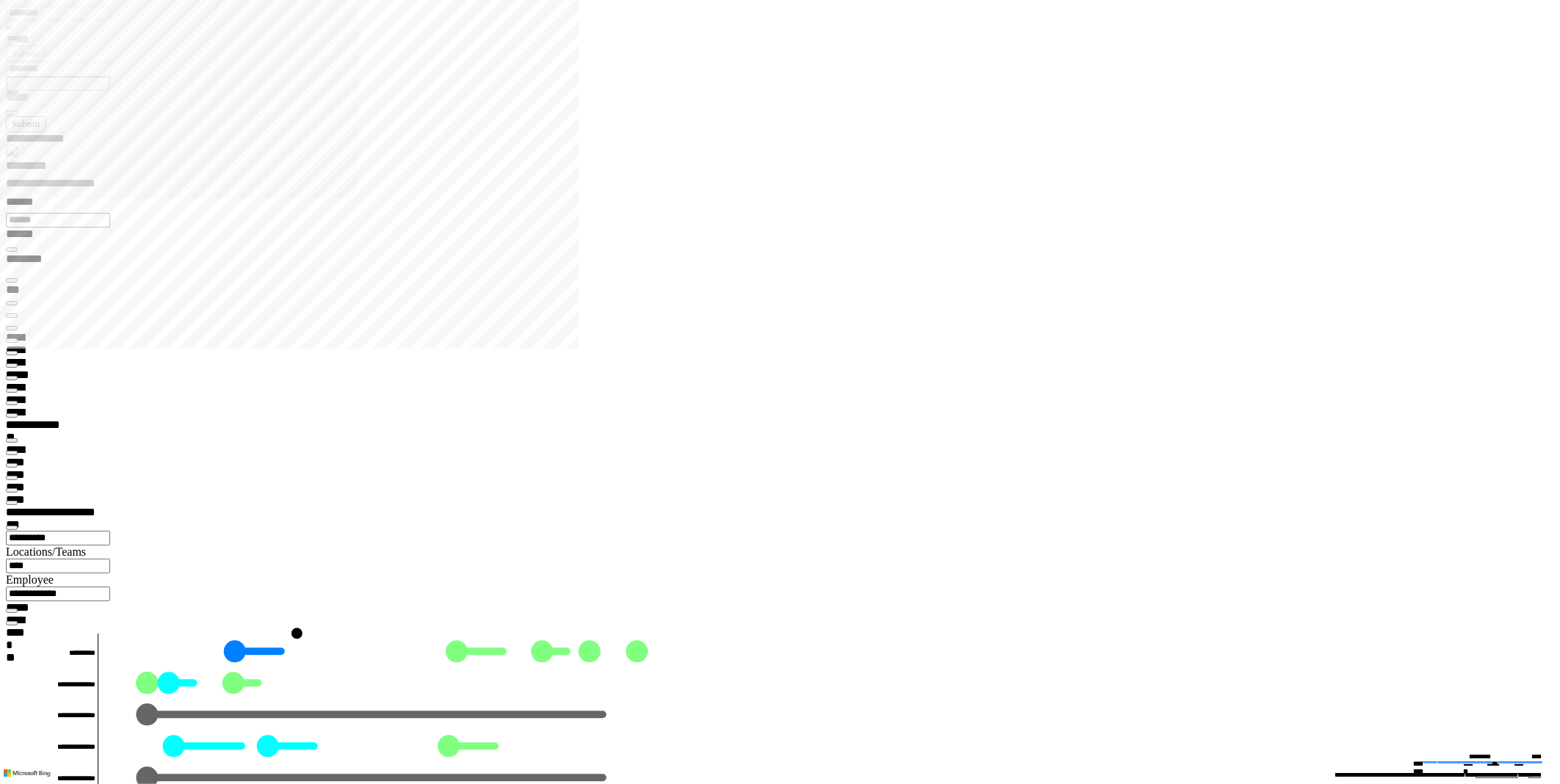 click at bounding box center (12, 16457) 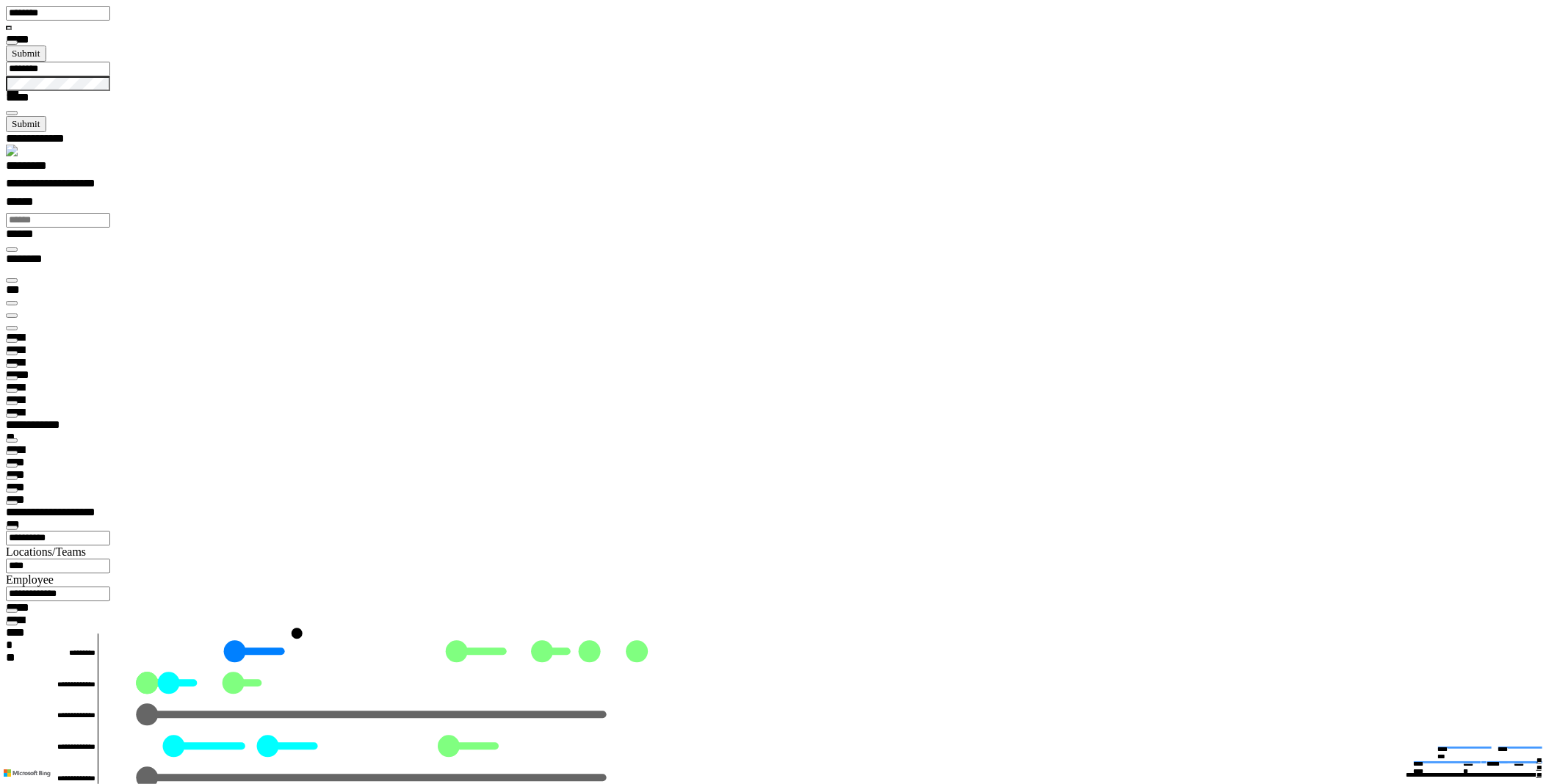 click on "**********" at bounding box center (46, 21562) 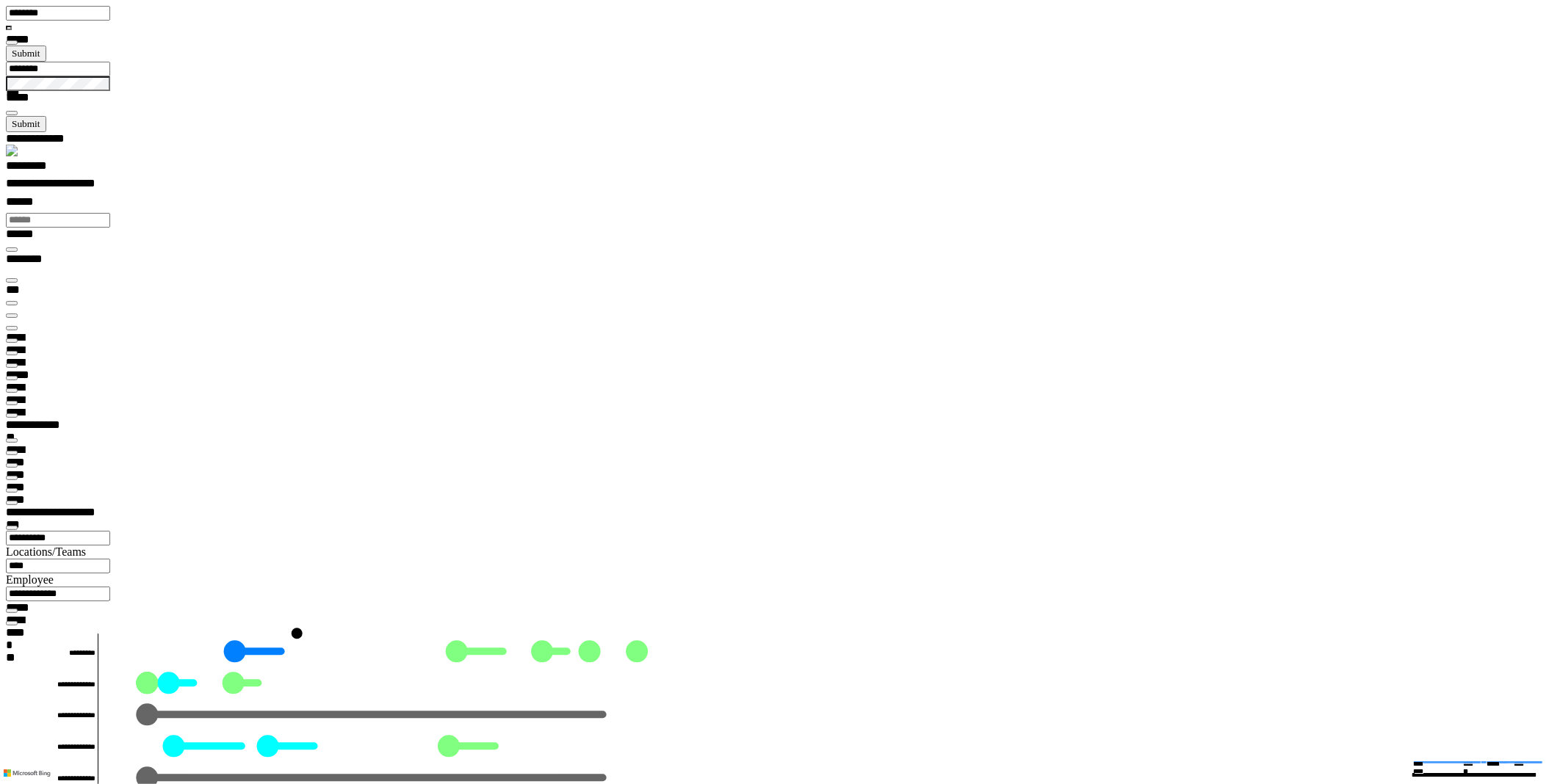 scroll, scrollTop: 73385, scrollLeft: 73395, axis: both 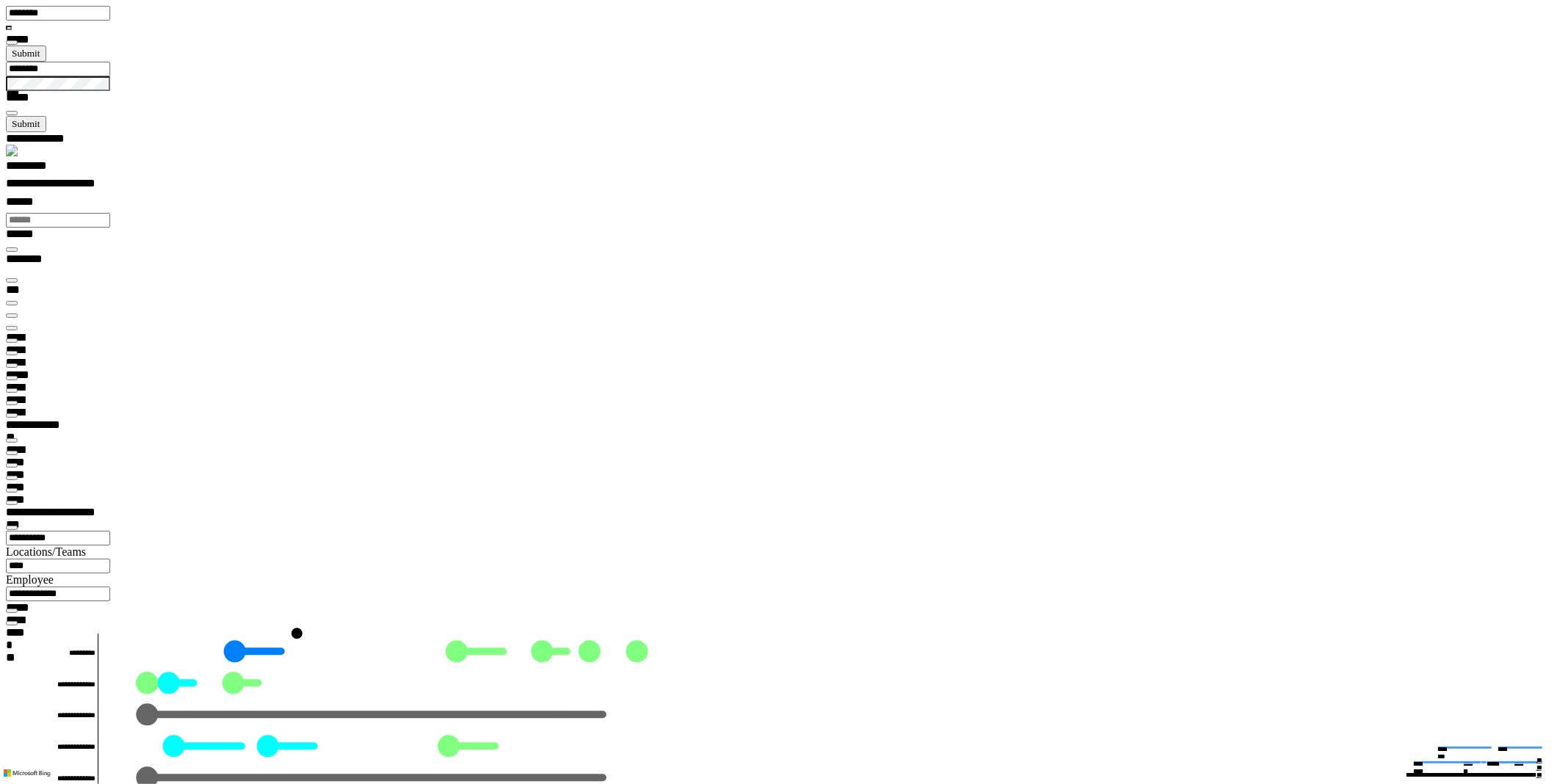 click on "**********" at bounding box center [191, 34253] 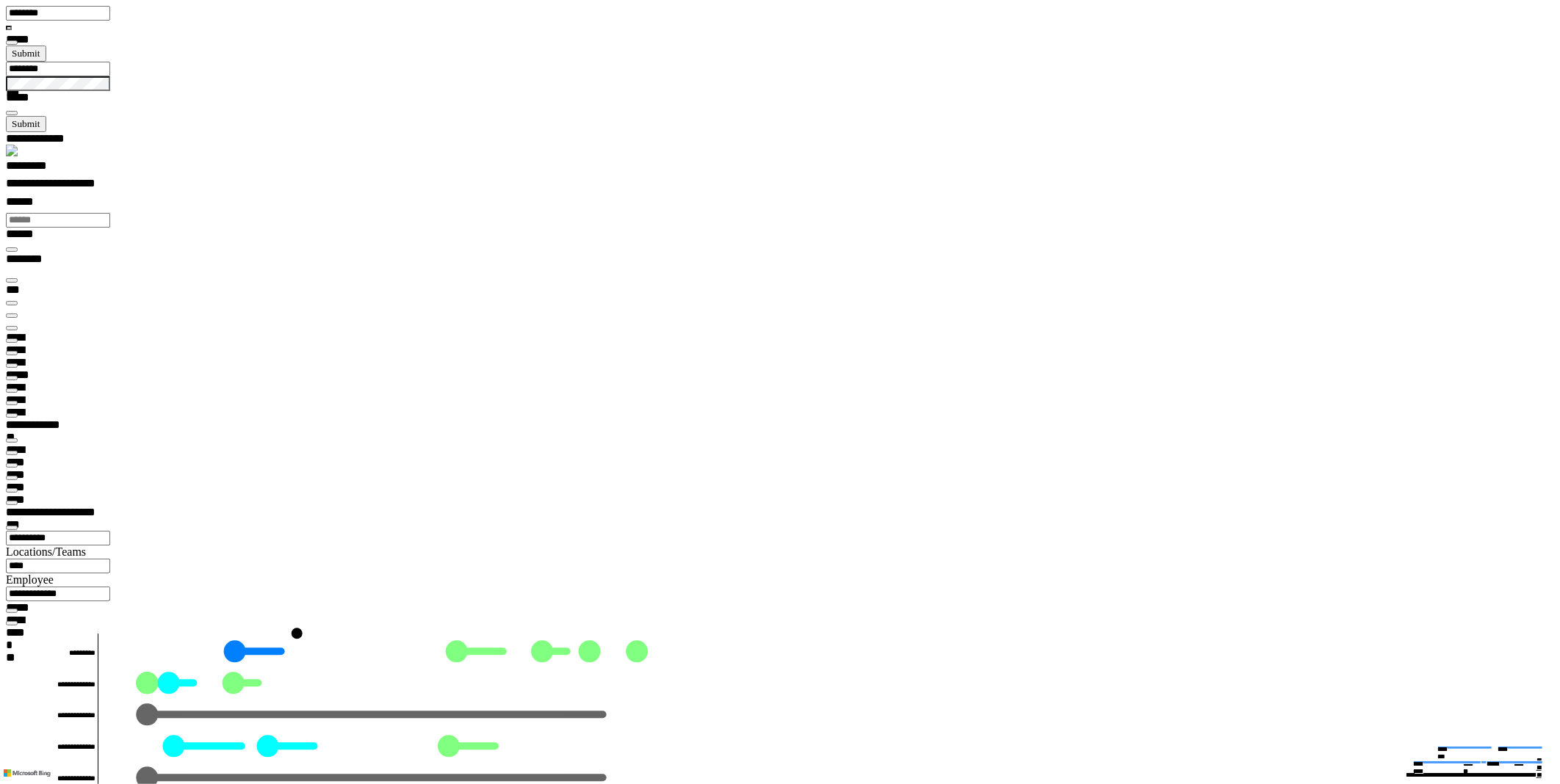 click at bounding box center (12, 36943) 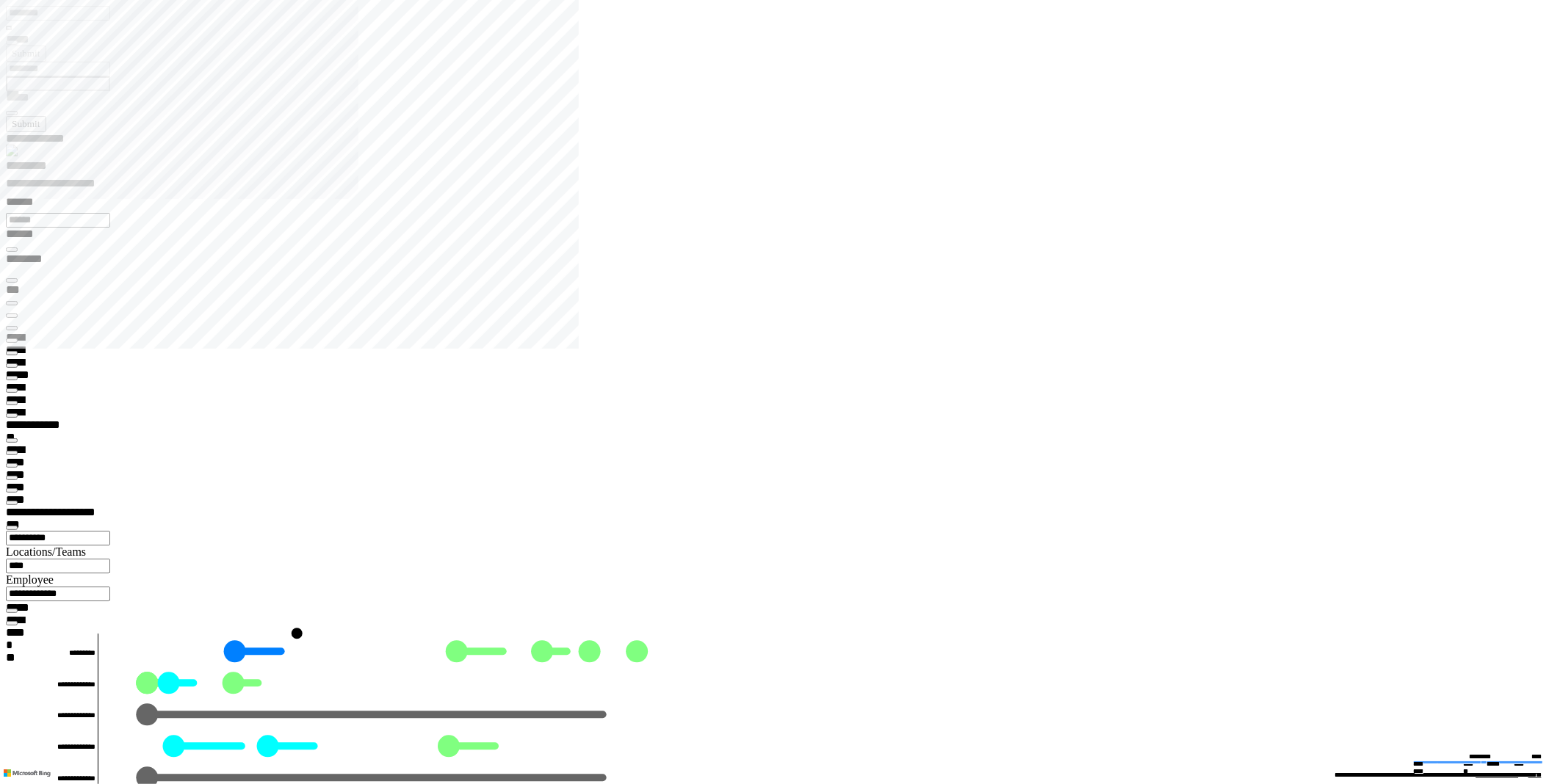 click at bounding box center (12, 18136) 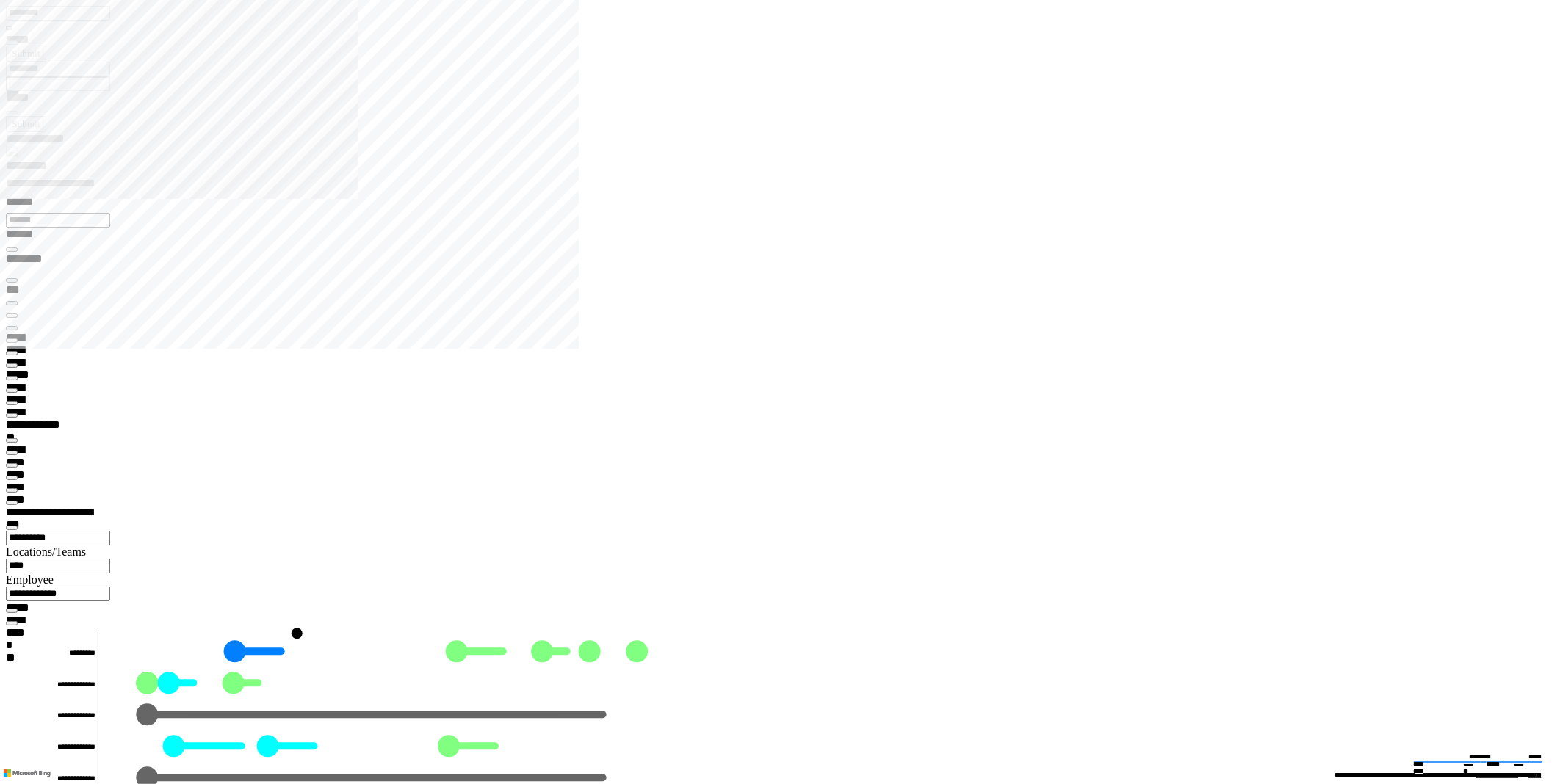 click on "**********" at bounding box center (332, 18227) 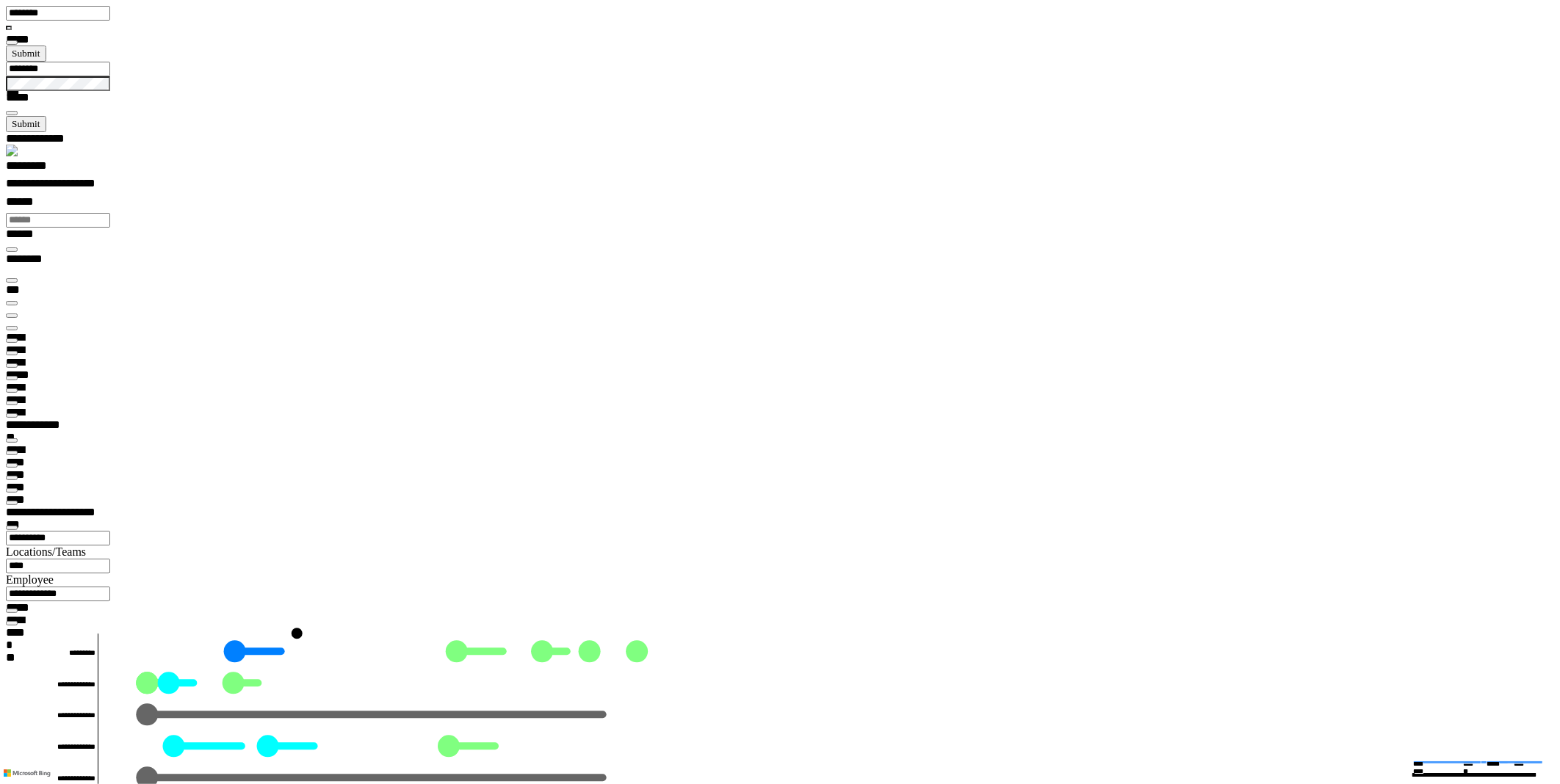 scroll, scrollTop: 73385, scrollLeft: 73291, axis: both 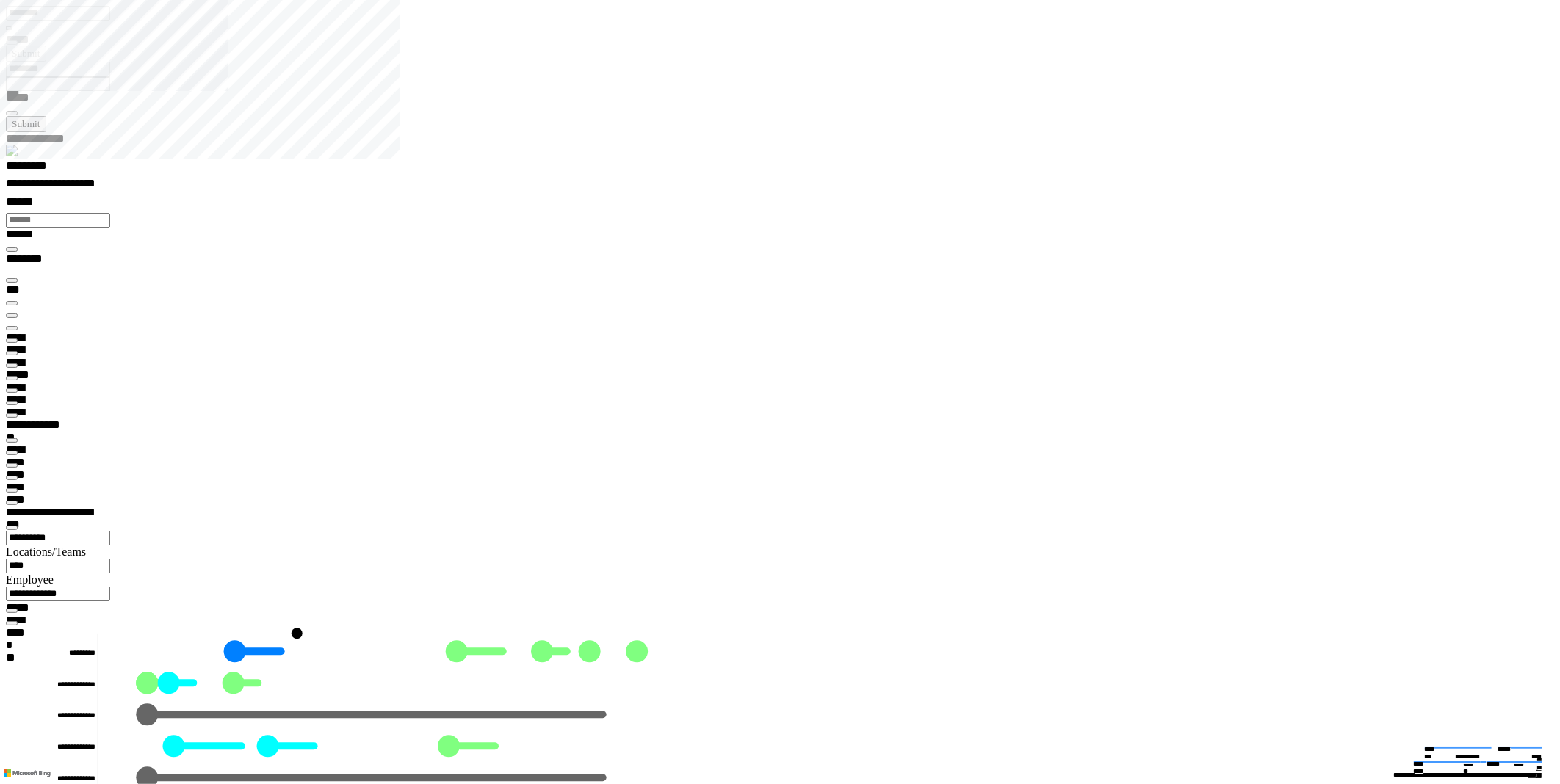 type on "*********" 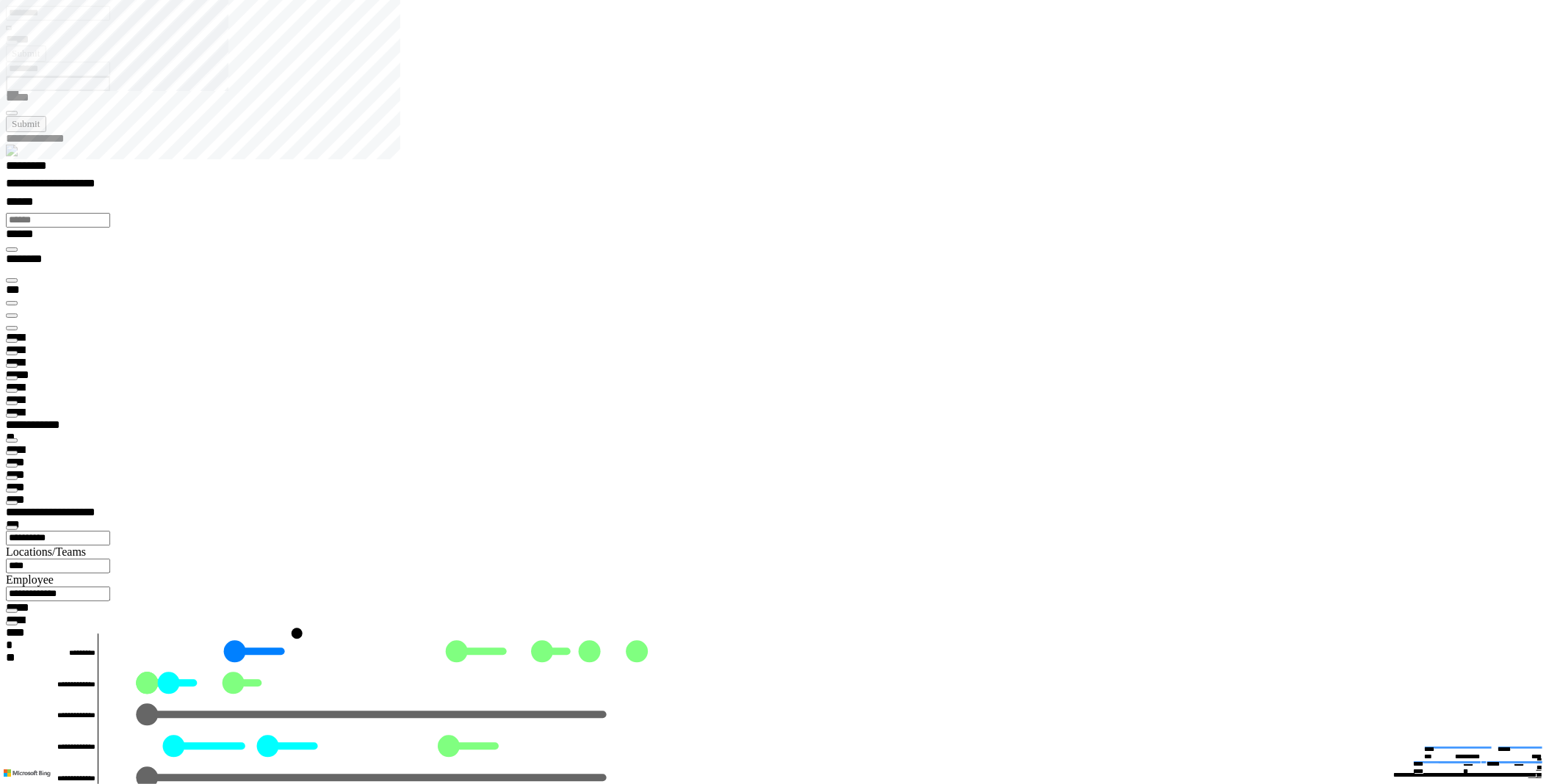 click on "*********" at bounding box center [26, 10180] 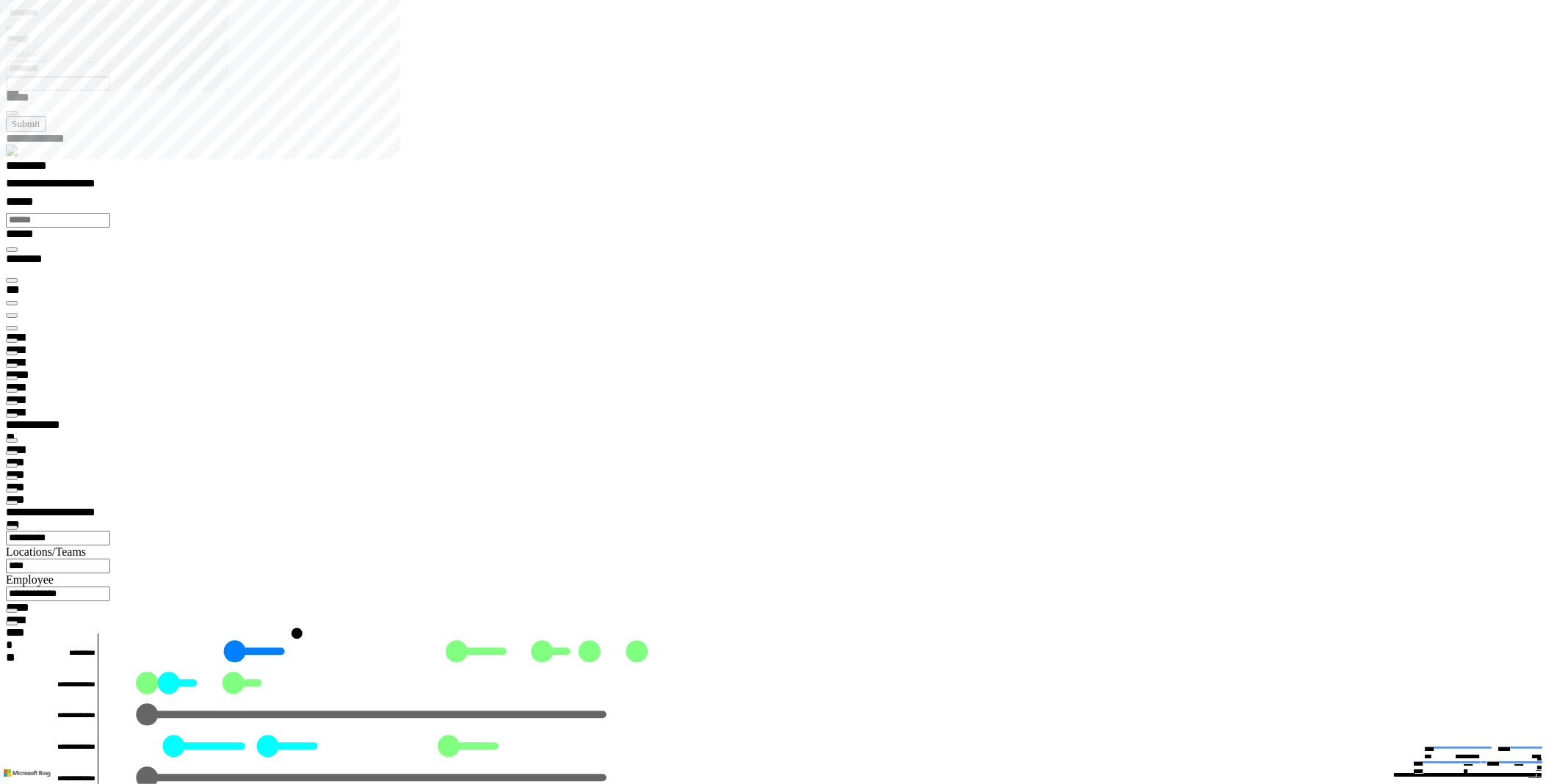 click on "*********" at bounding box center (786, 168) 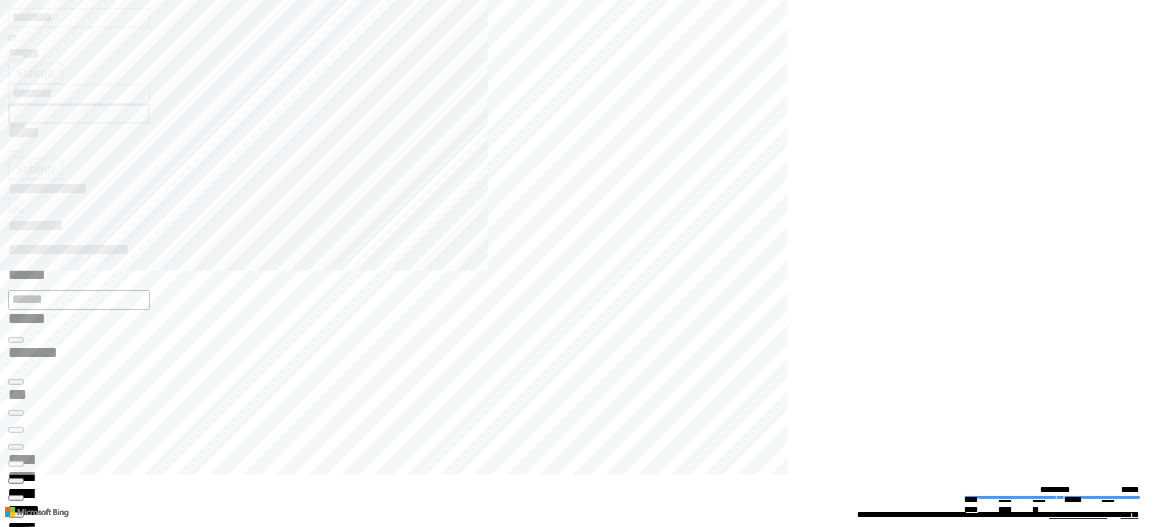 scroll, scrollTop: 423, scrollLeft: 200, axis: both 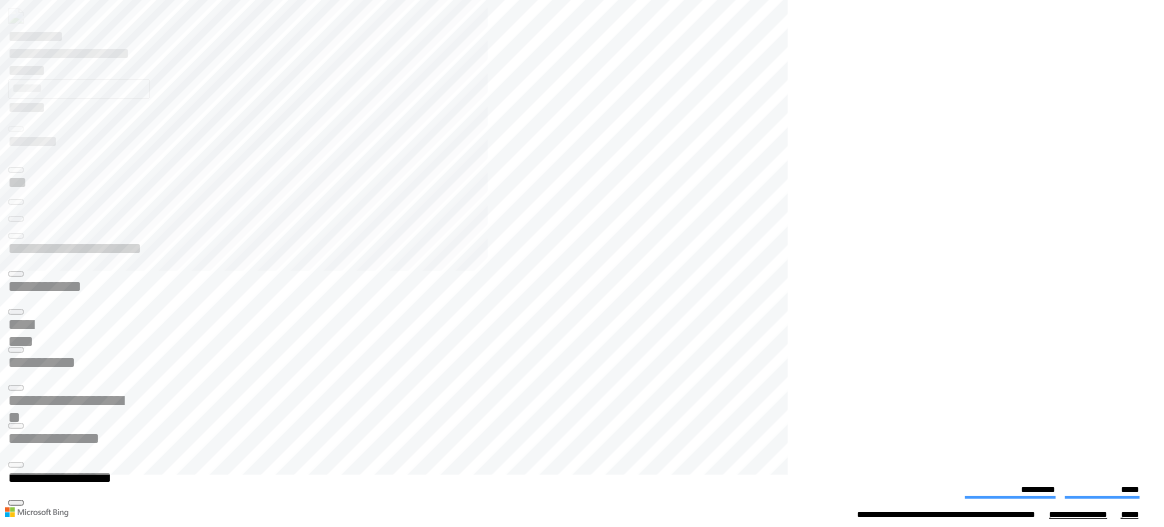 click on "**********" at bounding box center [70, 1755] 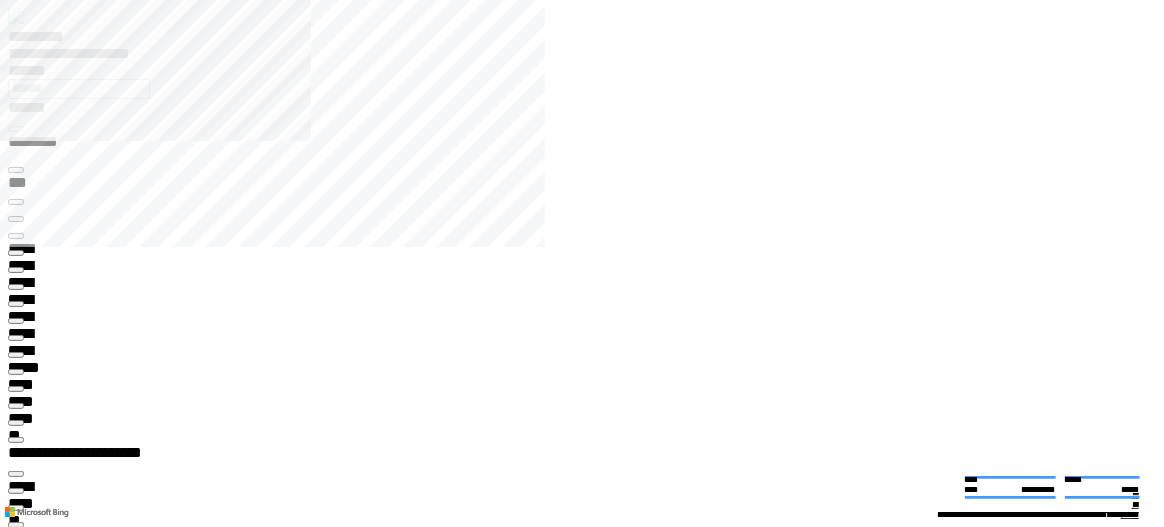 click at bounding box center [16, 7607] 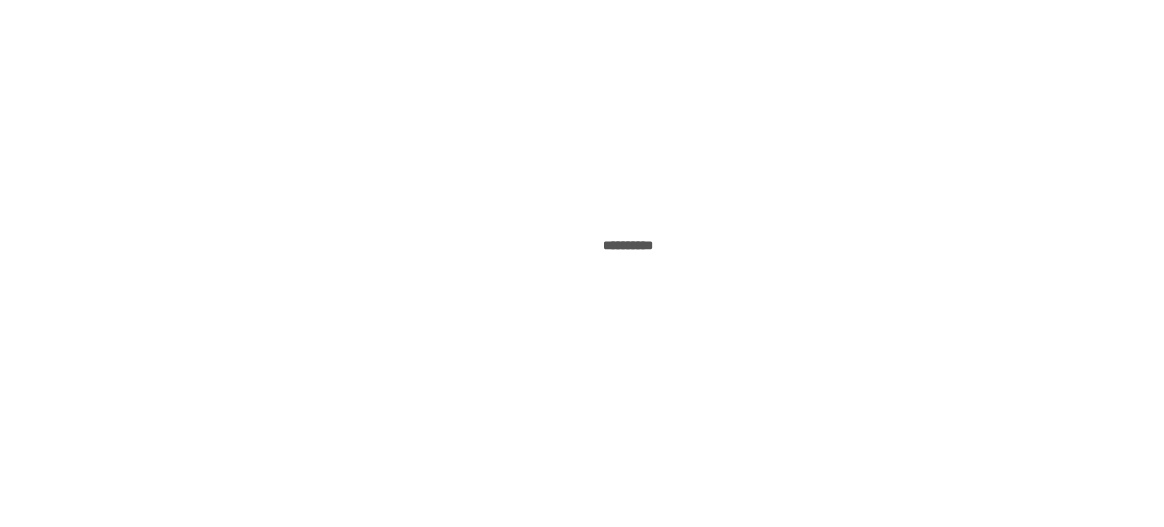 scroll, scrollTop: 0, scrollLeft: 0, axis: both 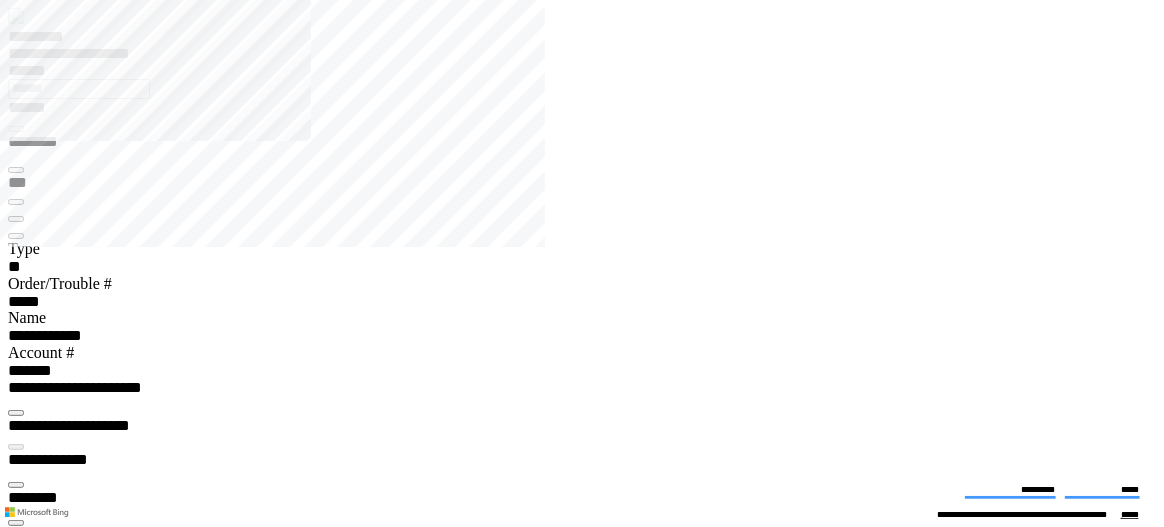 click at bounding box center [16, 3346] 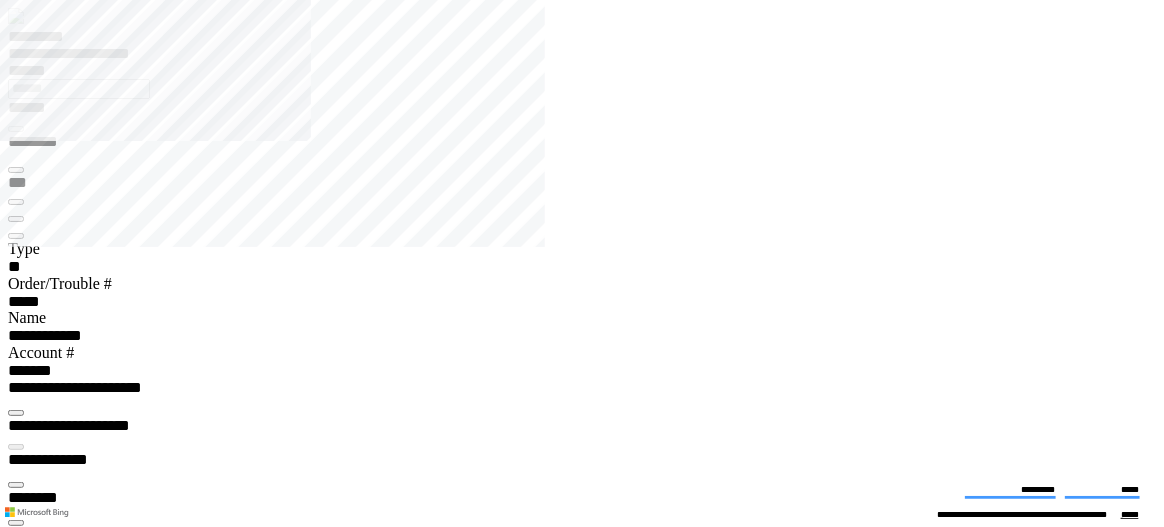 type 